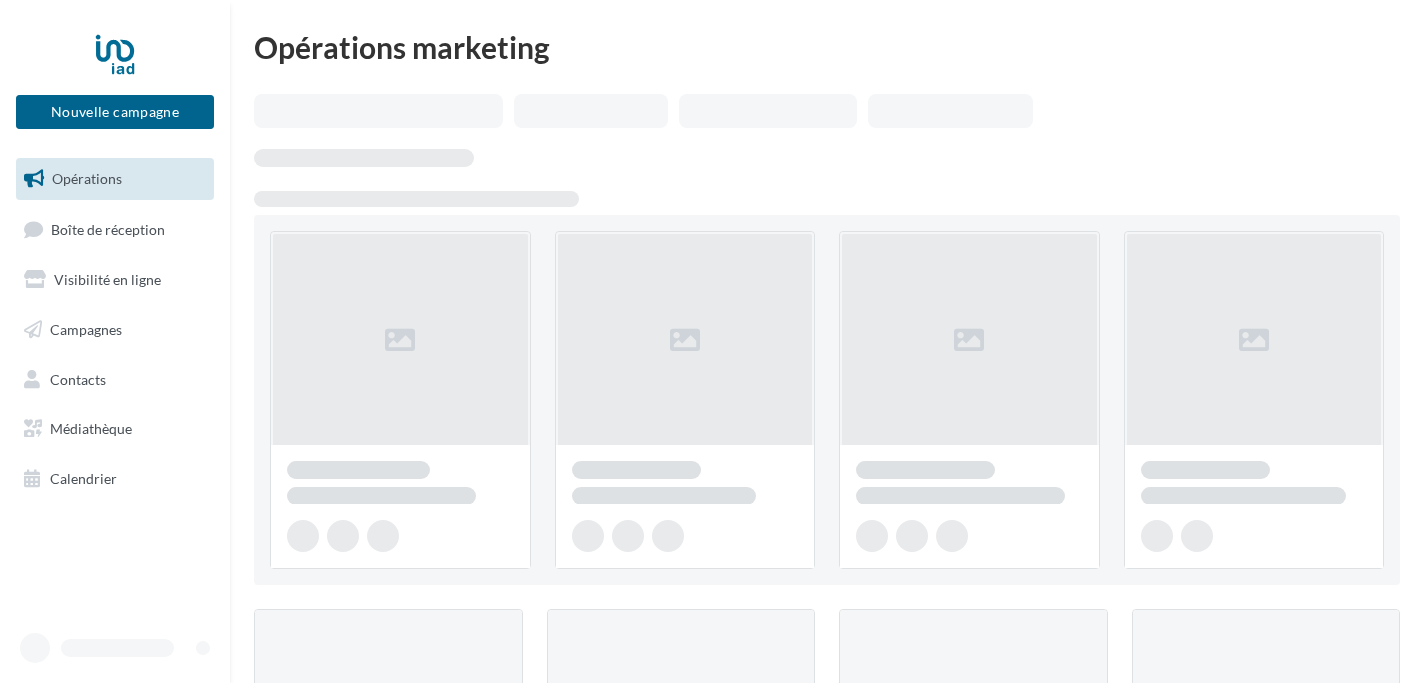 scroll, scrollTop: 0, scrollLeft: 0, axis: both 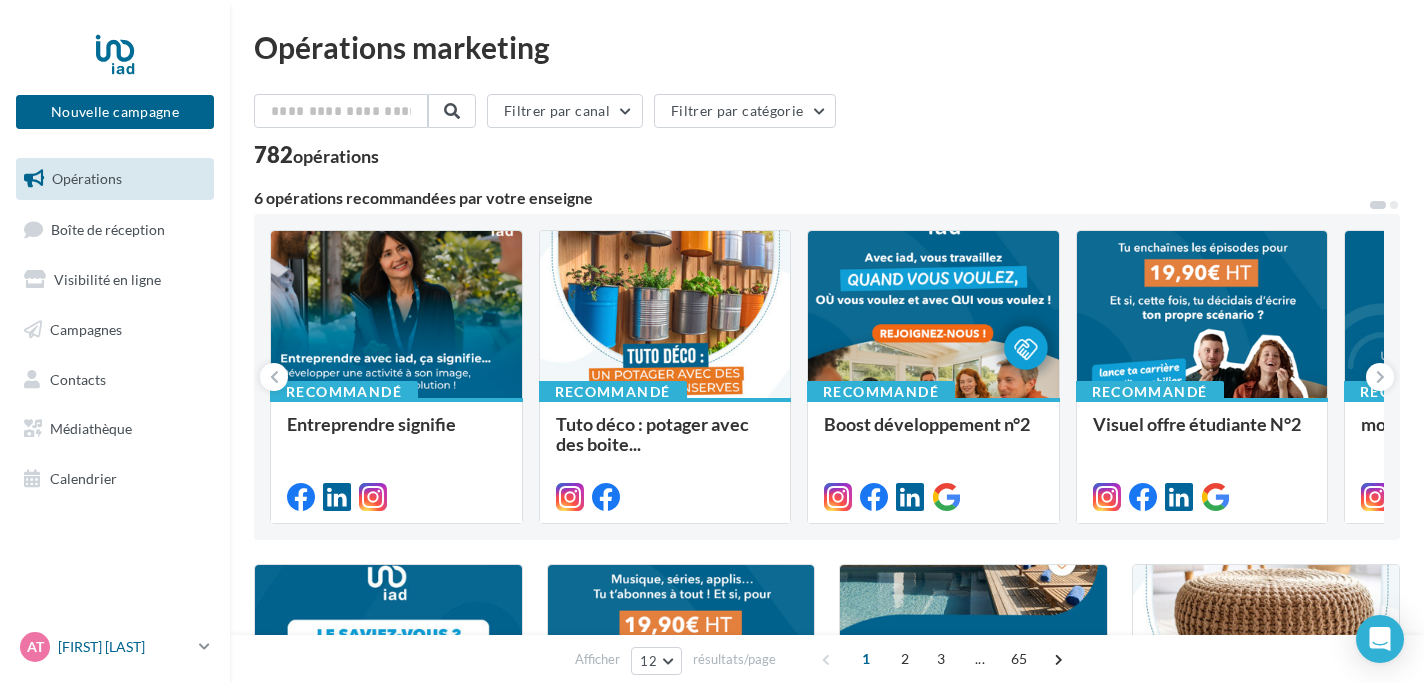 click on "AT     Anthony TONARELLI   anthony.tonarelli@iadfrance.fr" at bounding box center (115, 647) 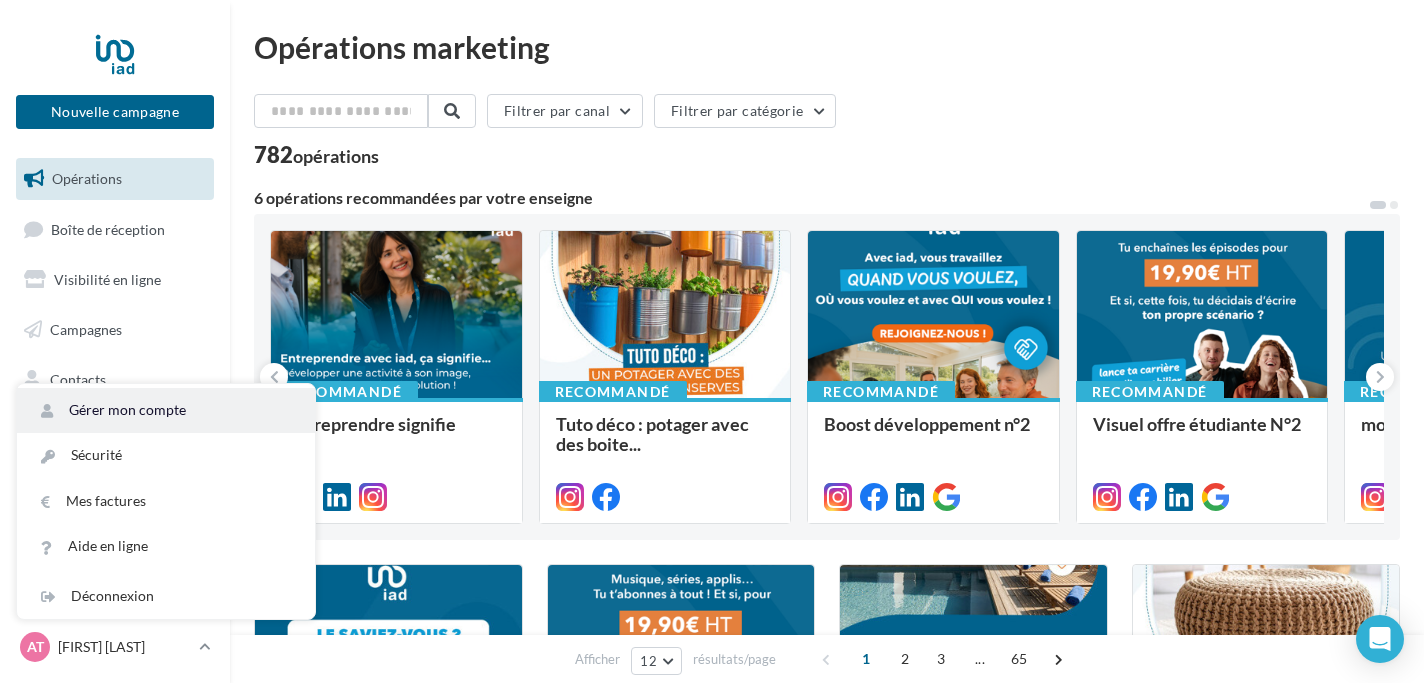 click on "Gérer mon compte" at bounding box center (166, 410) 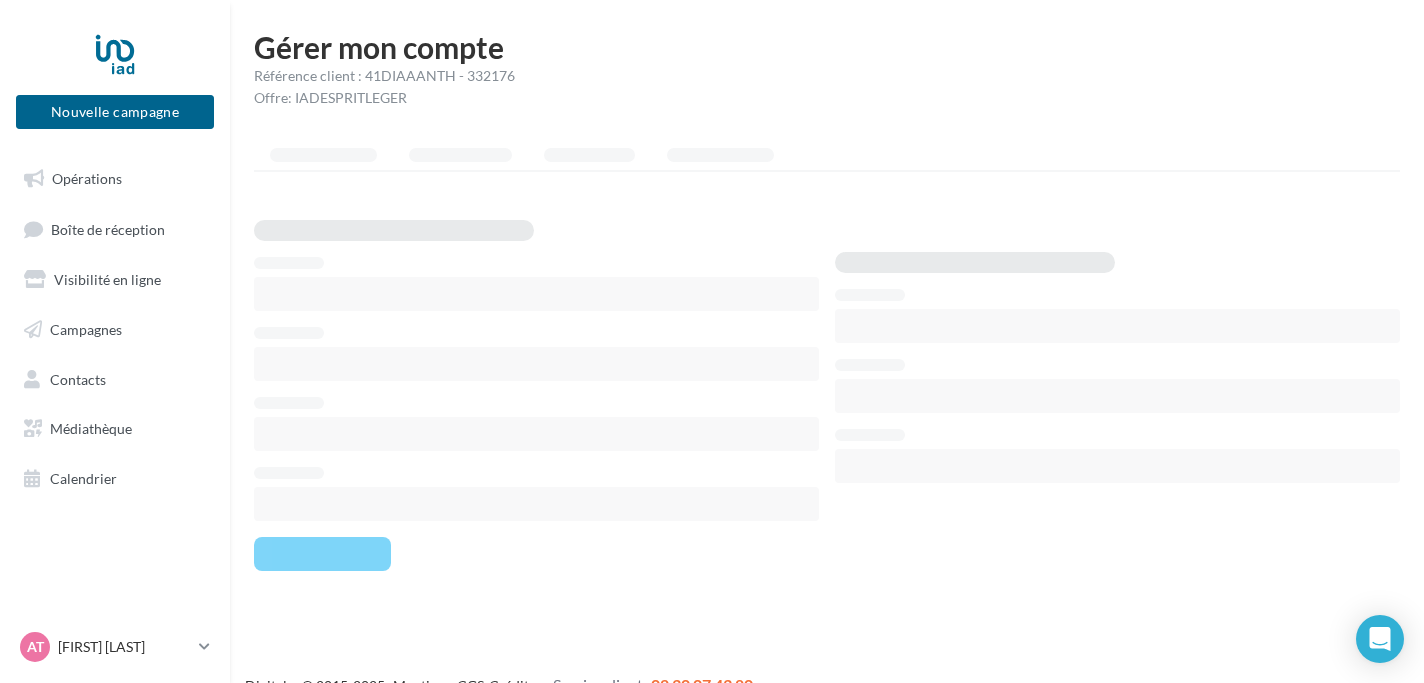 scroll, scrollTop: 0, scrollLeft: 0, axis: both 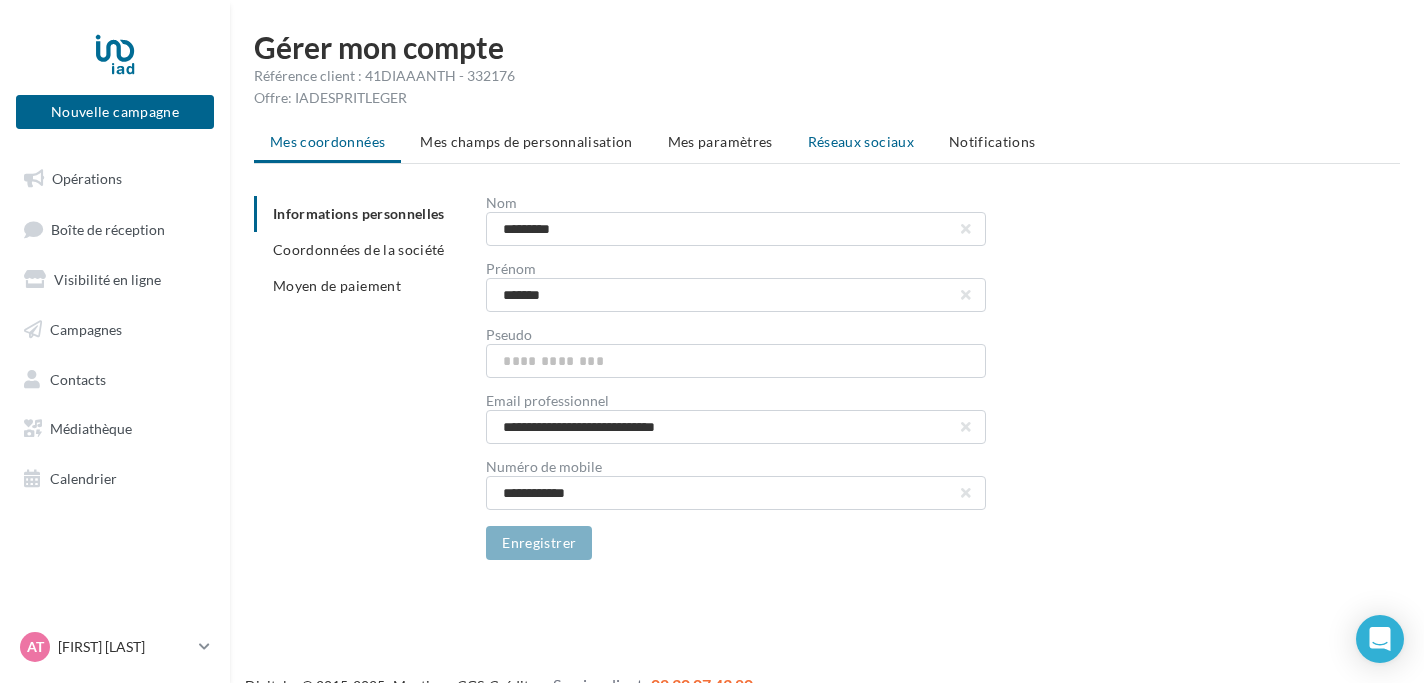click on "Réseaux sociaux" at bounding box center (861, 142) 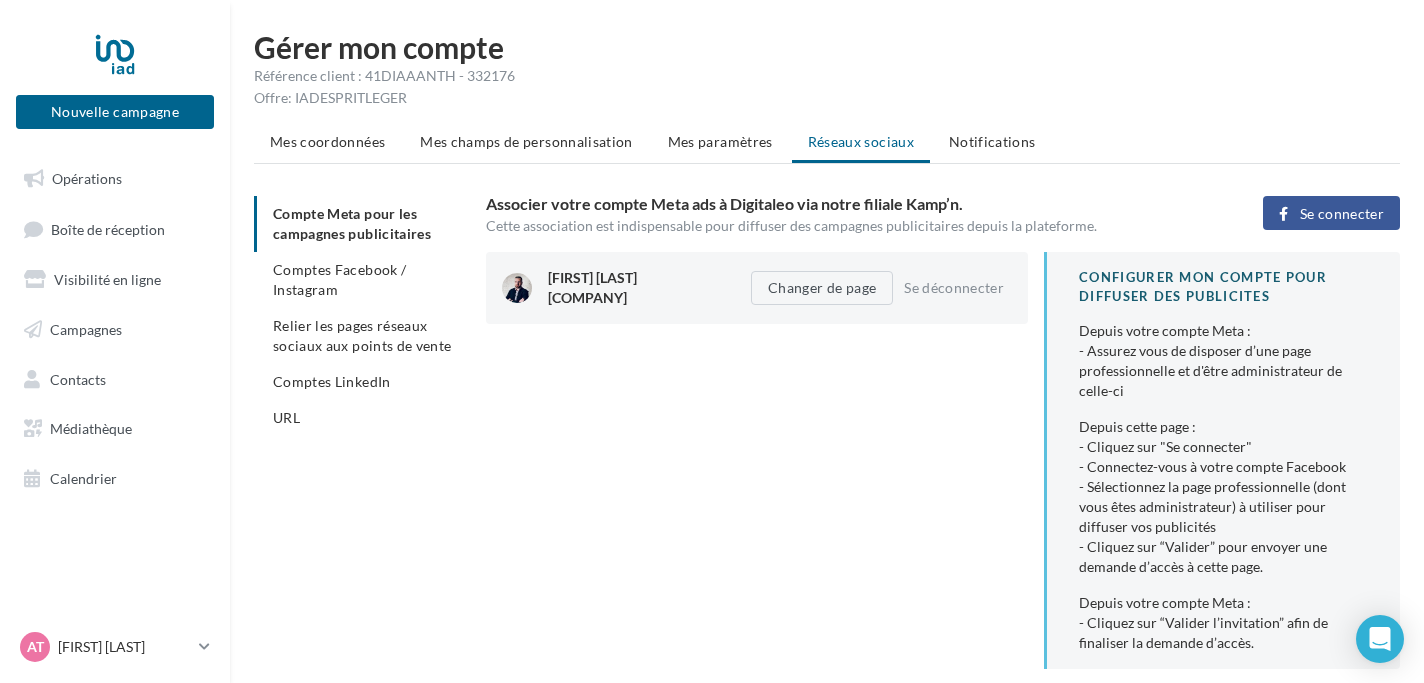 click on "Se connecter" at bounding box center (1331, 213) 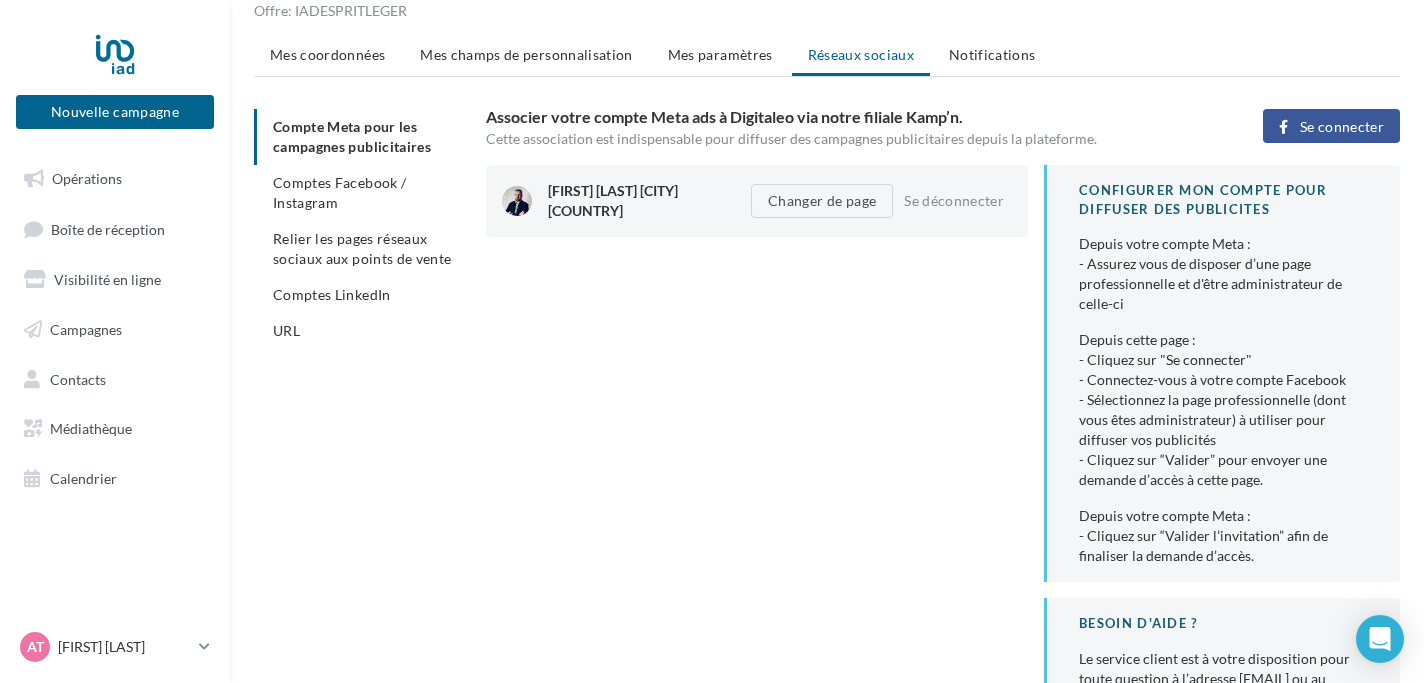scroll, scrollTop: 85, scrollLeft: 0, axis: vertical 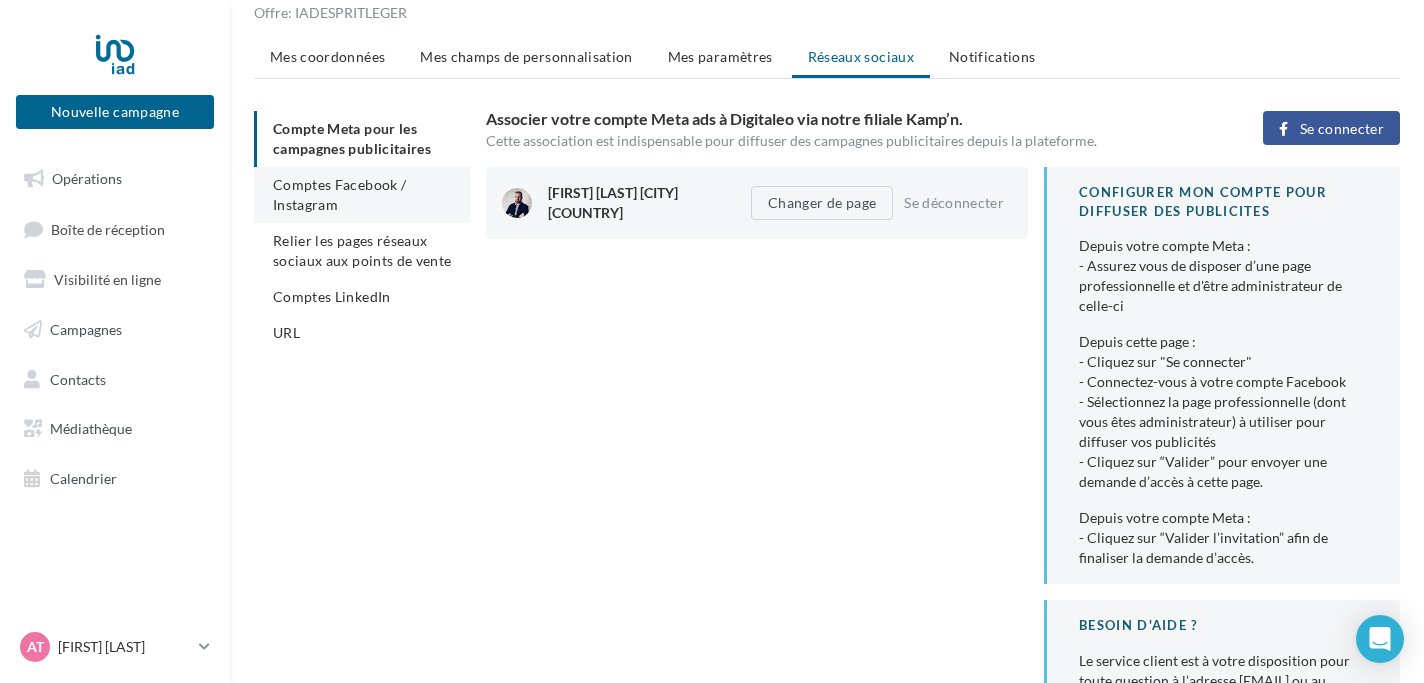 click on "Comptes Facebook / Instagram" at bounding box center (339, 194) 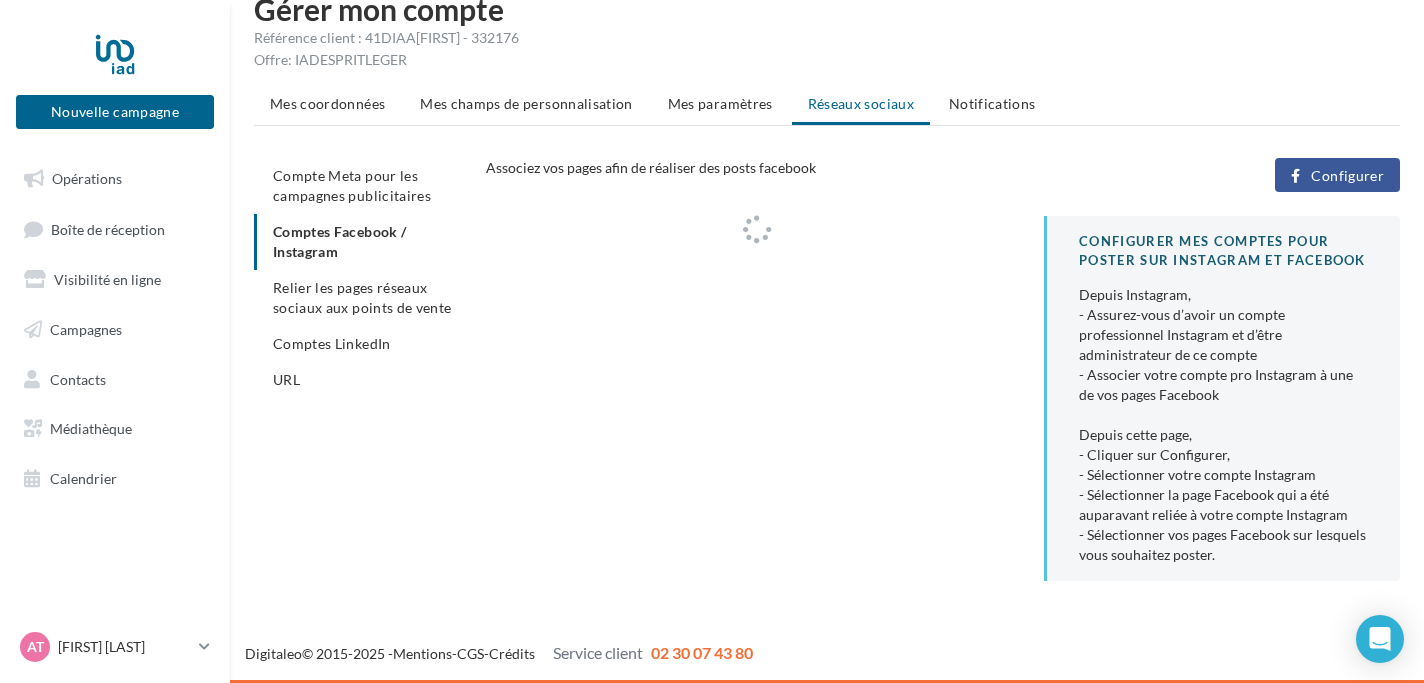 scroll, scrollTop: 38, scrollLeft: 0, axis: vertical 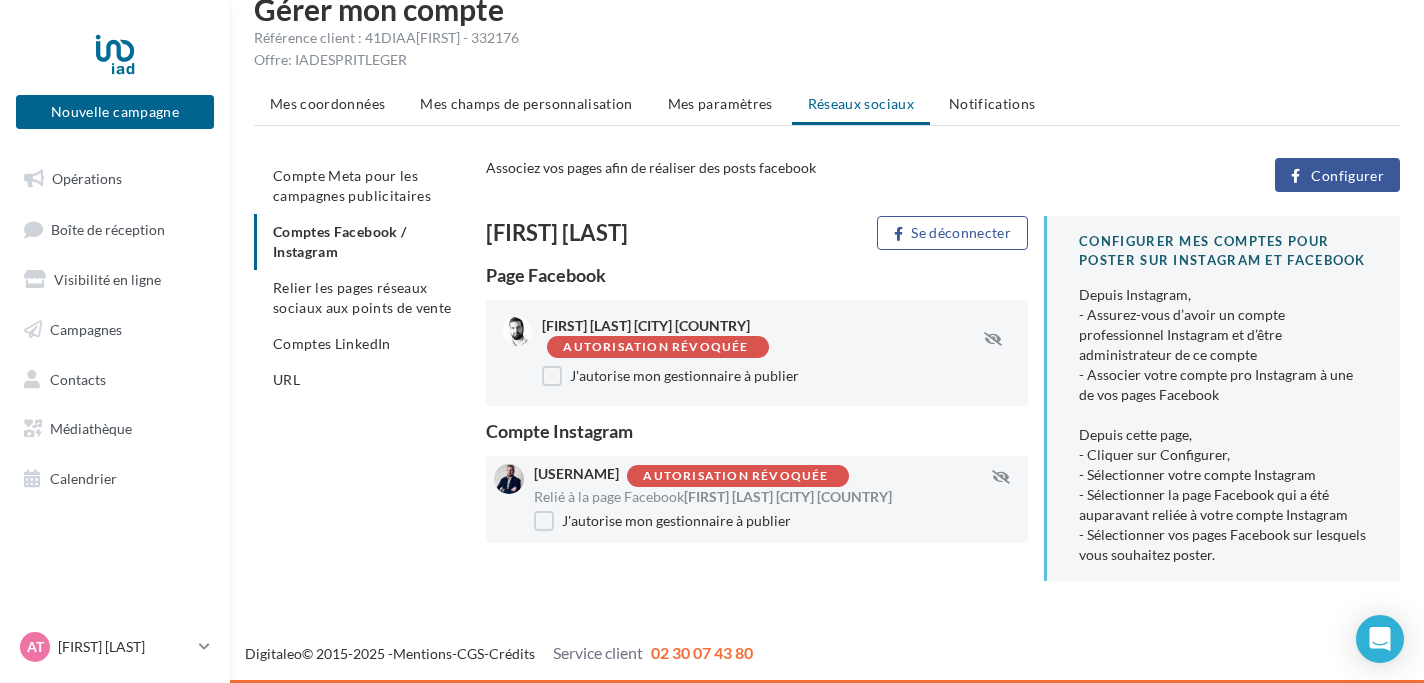 click on "Autorisation révoquée" at bounding box center [655, 347] 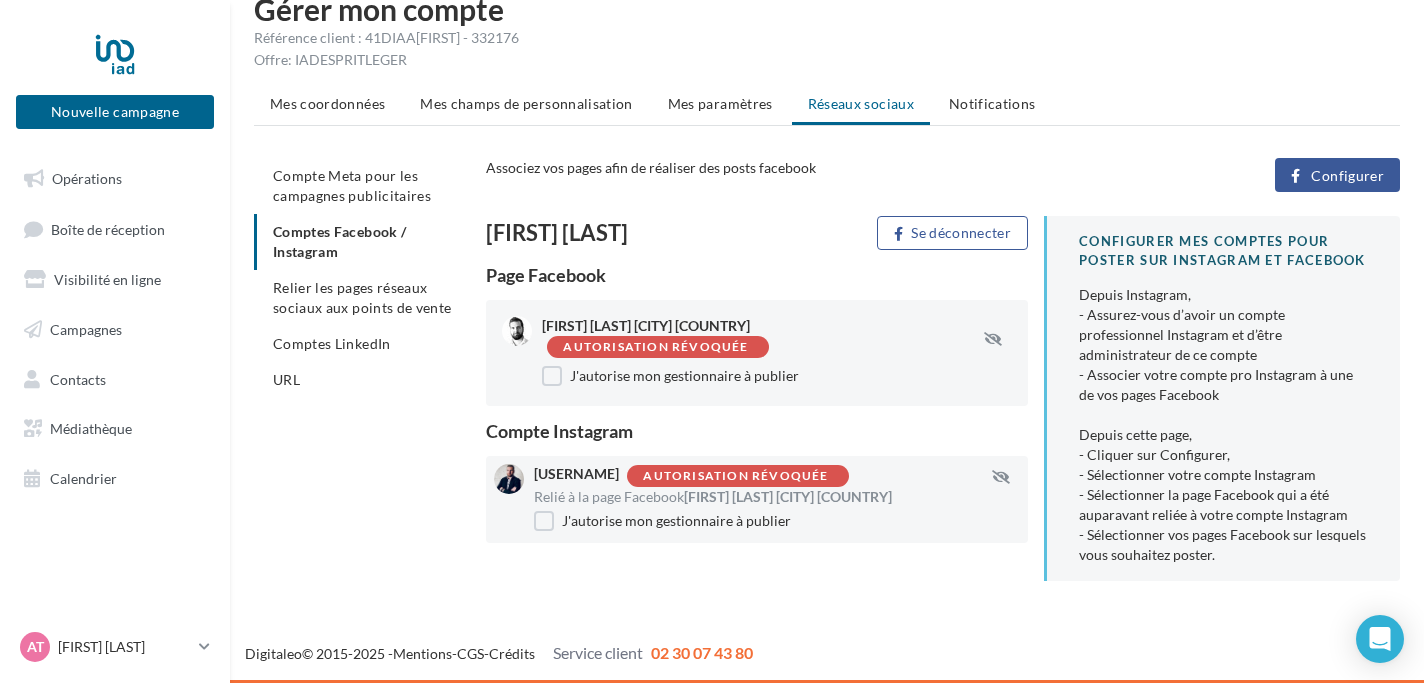 click on "Autorisation révoquée" at bounding box center [735, 476] 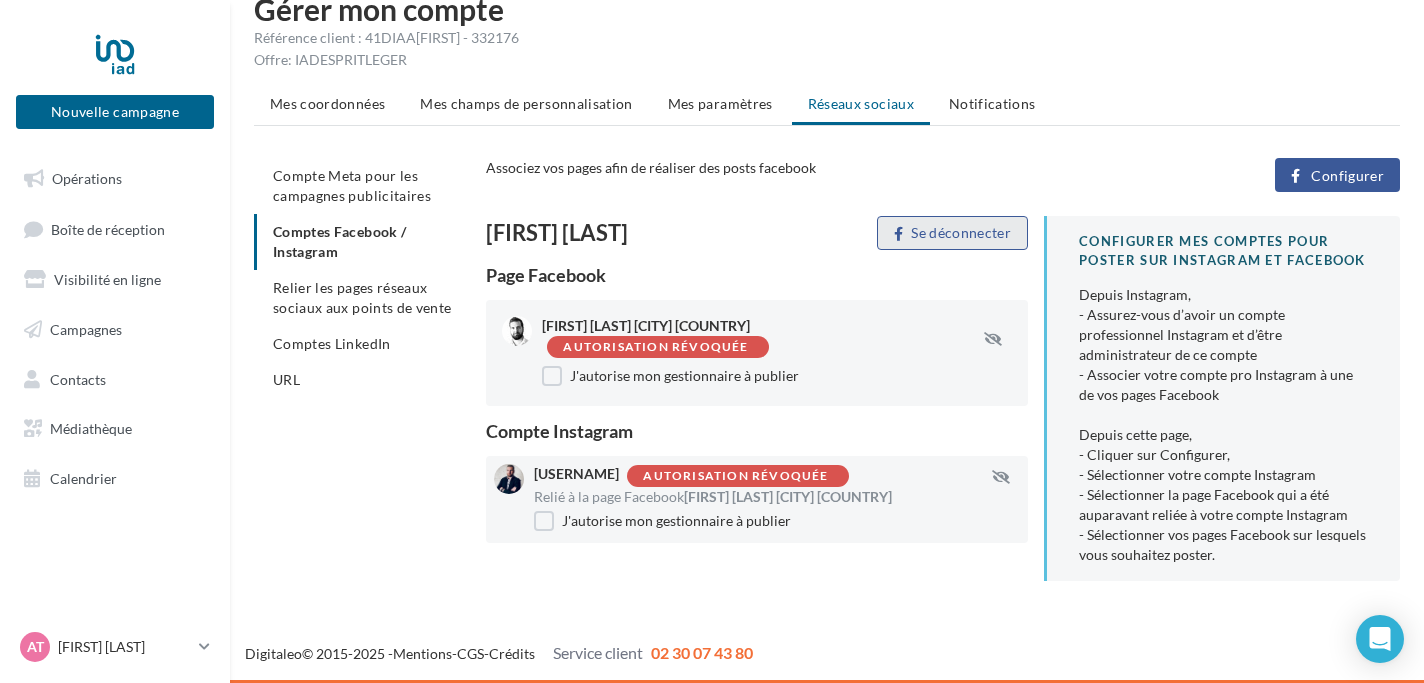 click on "Se déconnecter" at bounding box center (952, 233) 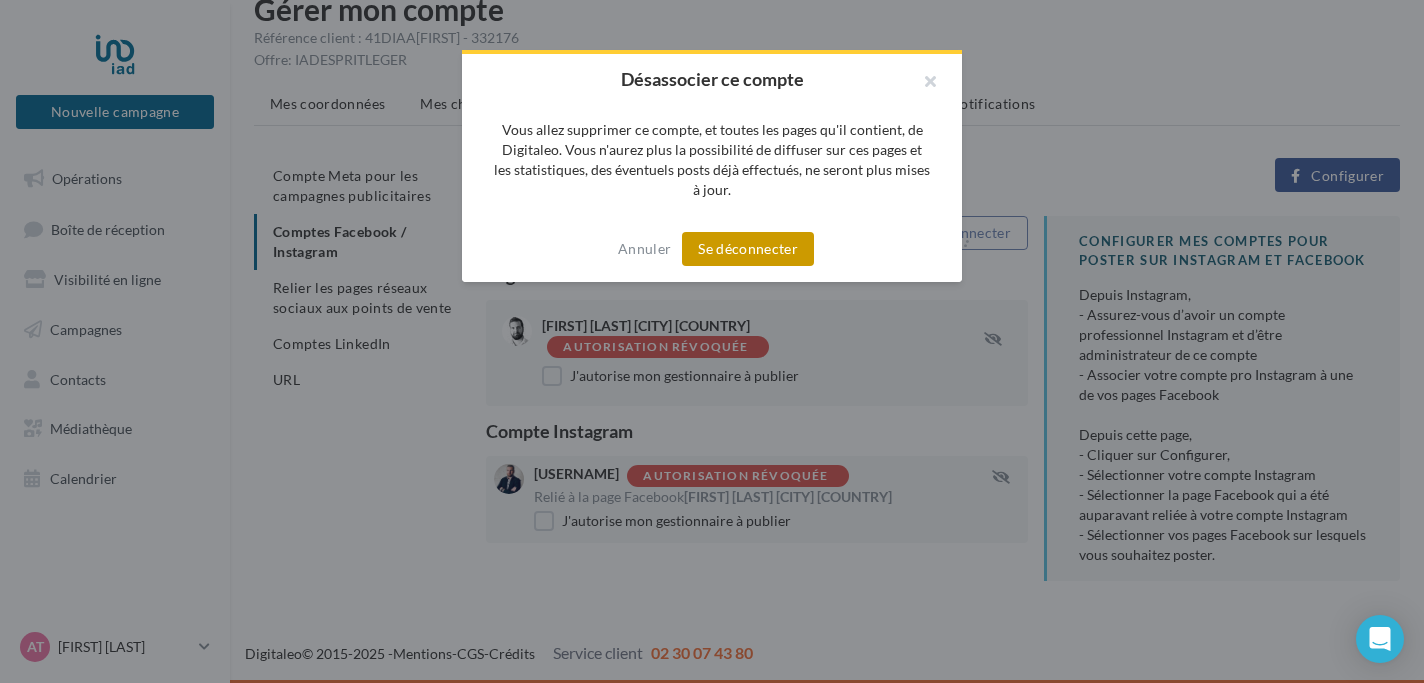 click on "Se déconnecter" at bounding box center (748, 249) 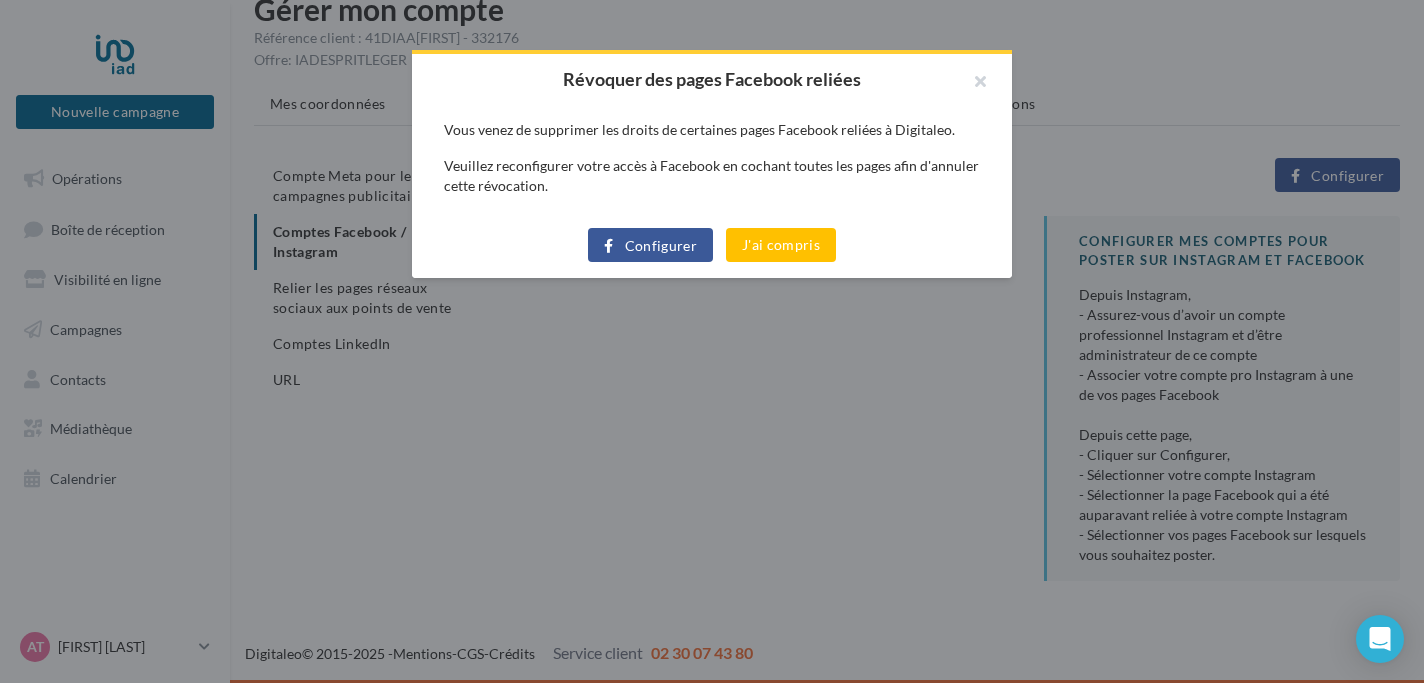 click on "Configurer" at bounding box center (661, 246) 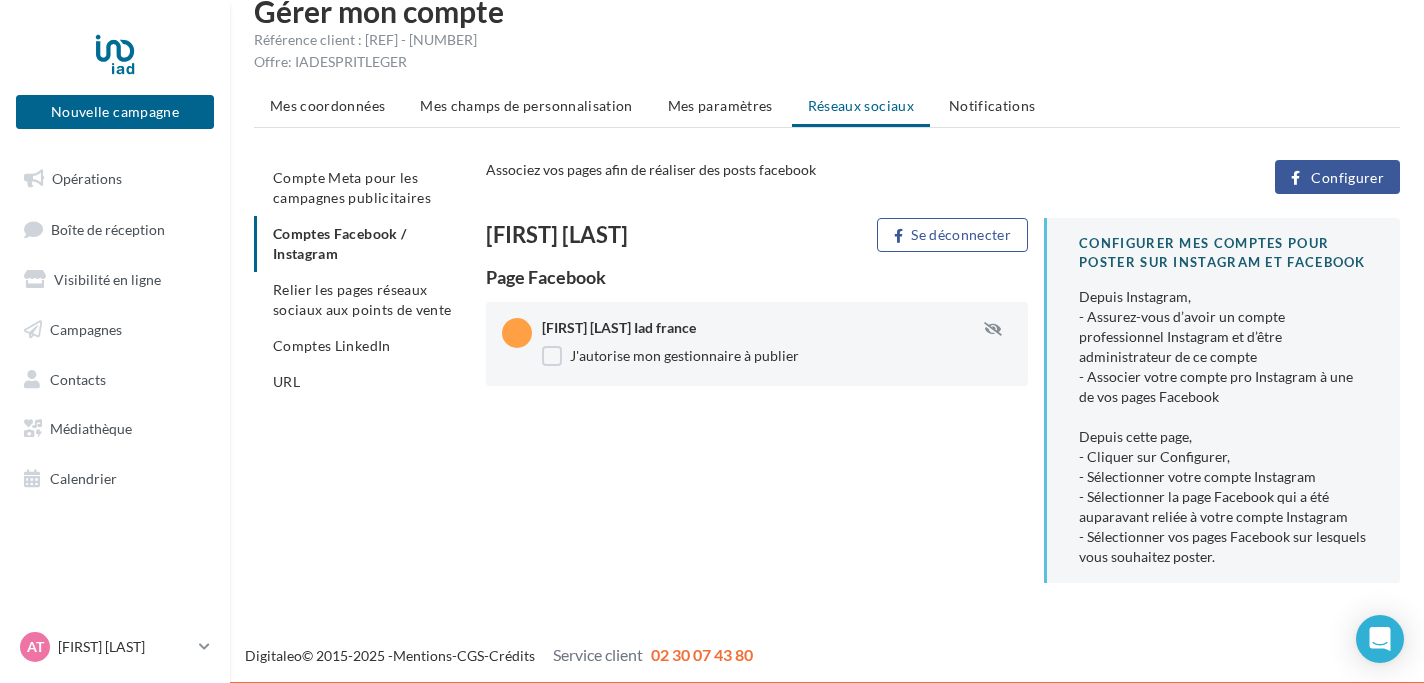 scroll, scrollTop: 38, scrollLeft: 0, axis: vertical 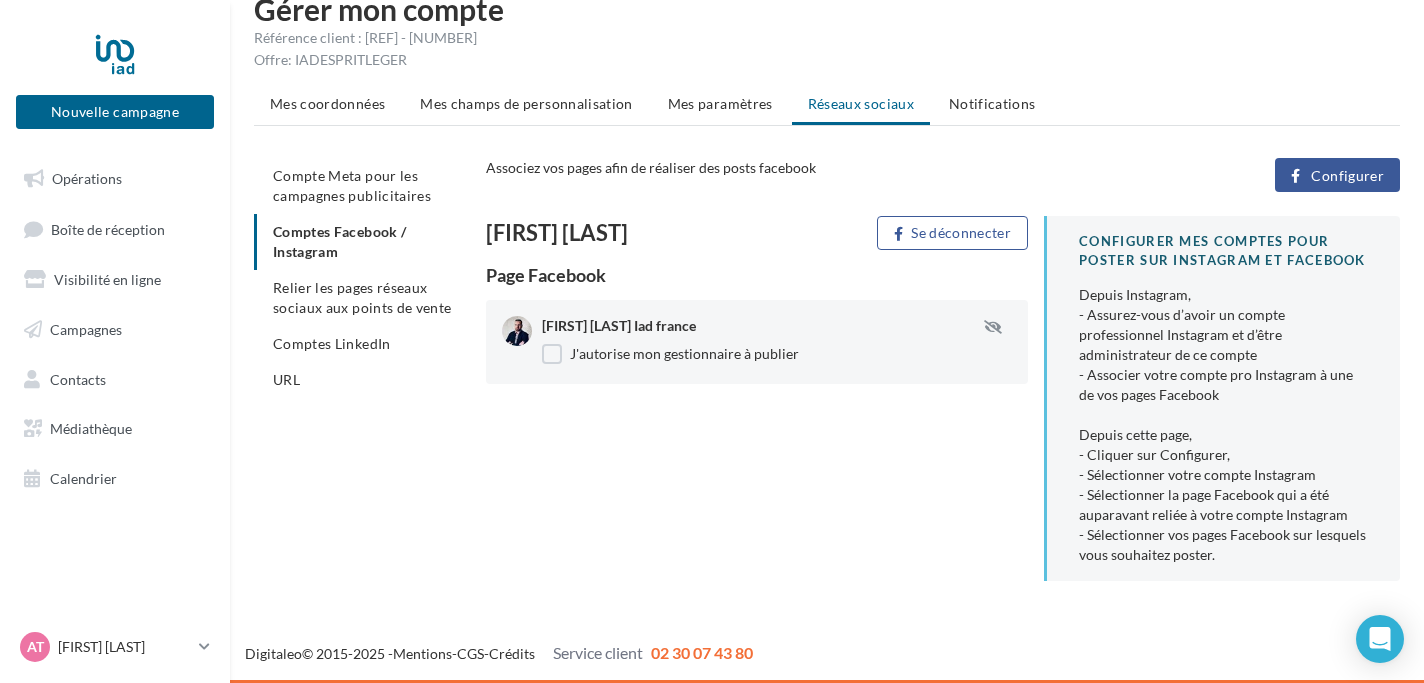 click on "Configurer" at bounding box center [1347, 176] 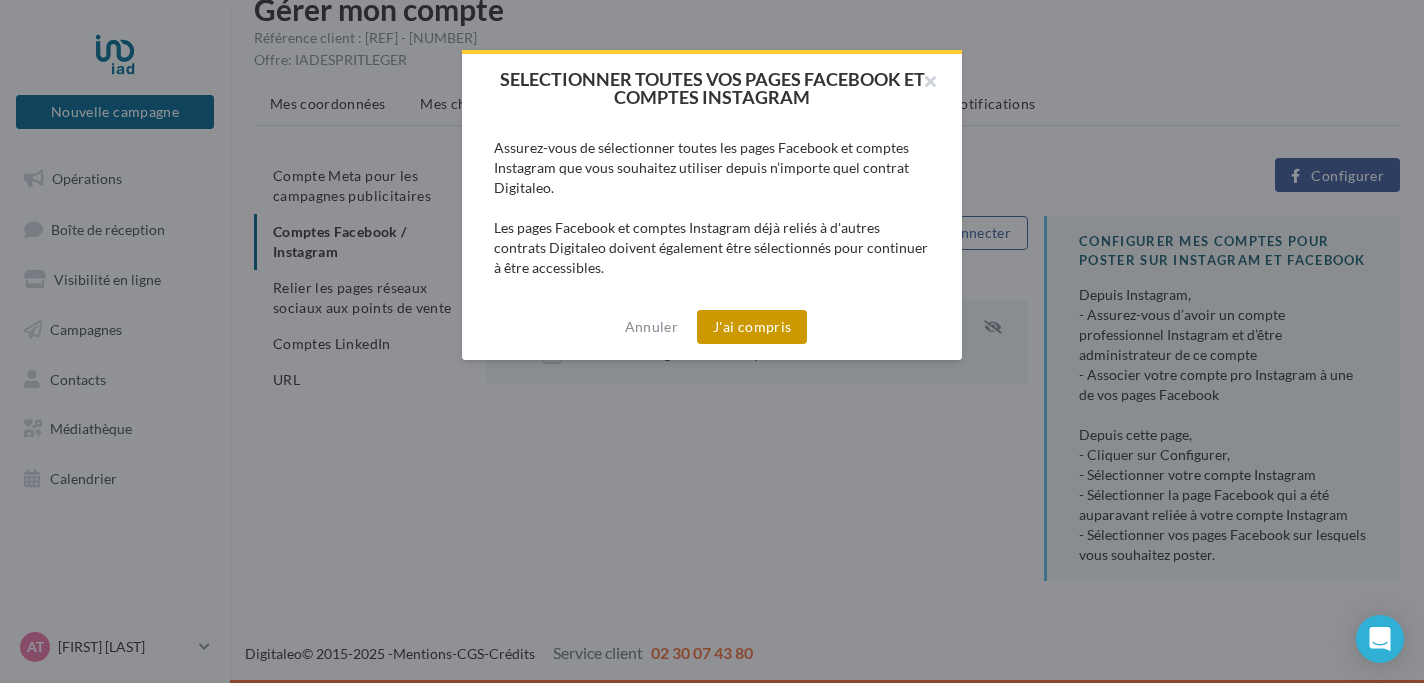 click on "J'ai compris" at bounding box center (752, 327) 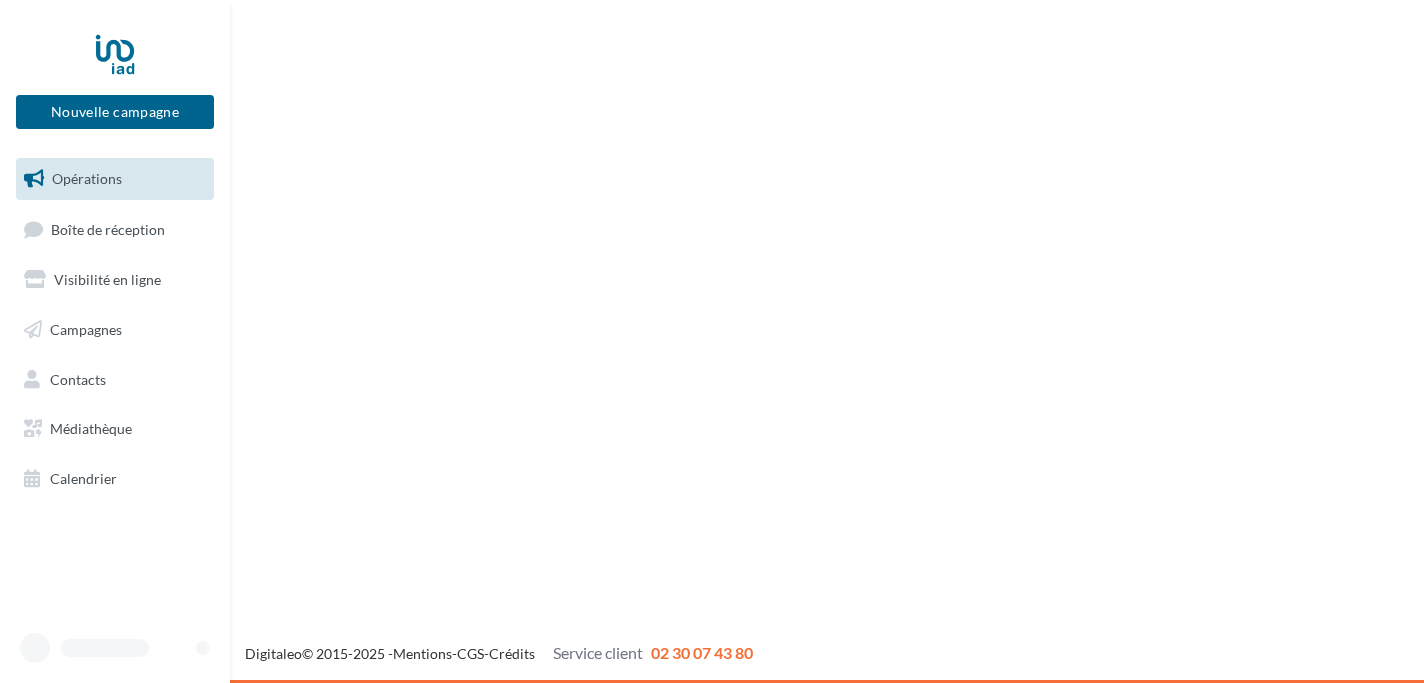 scroll, scrollTop: 0, scrollLeft: 0, axis: both 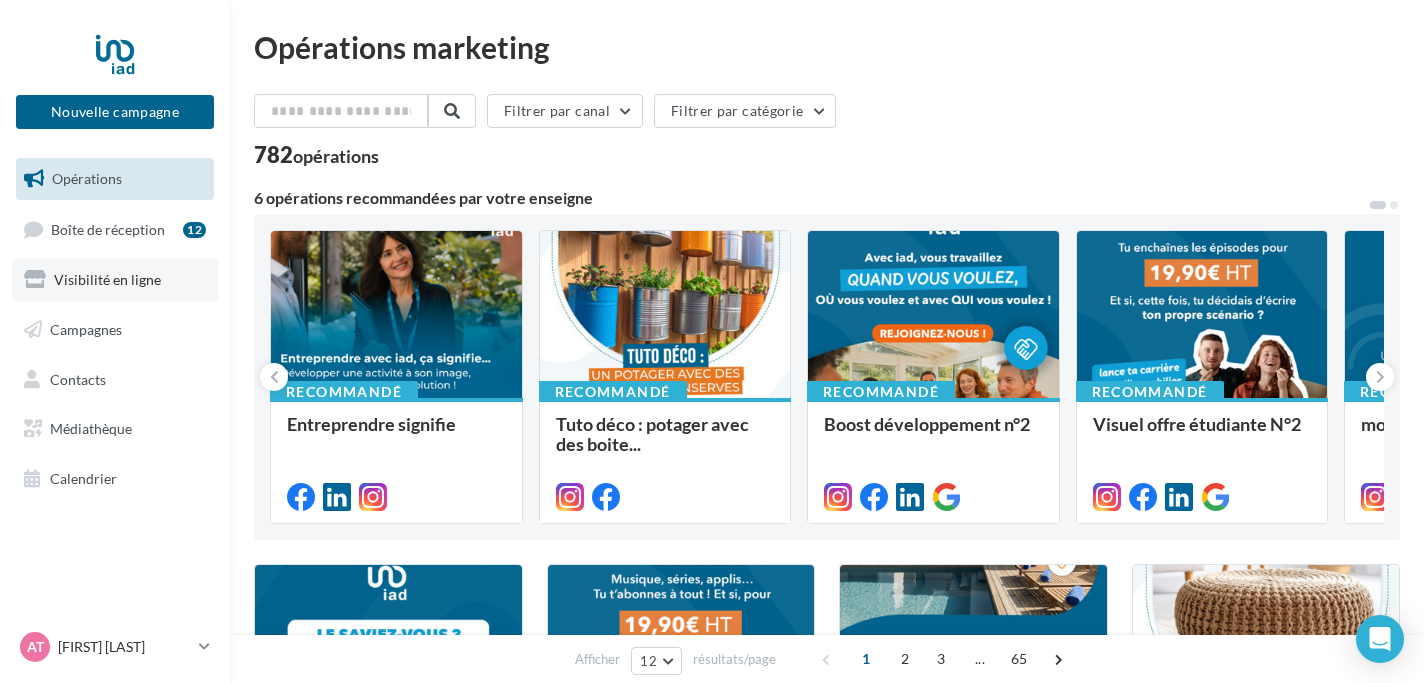 click on "Visibilité en ligne" at bounding box center (115, 280) 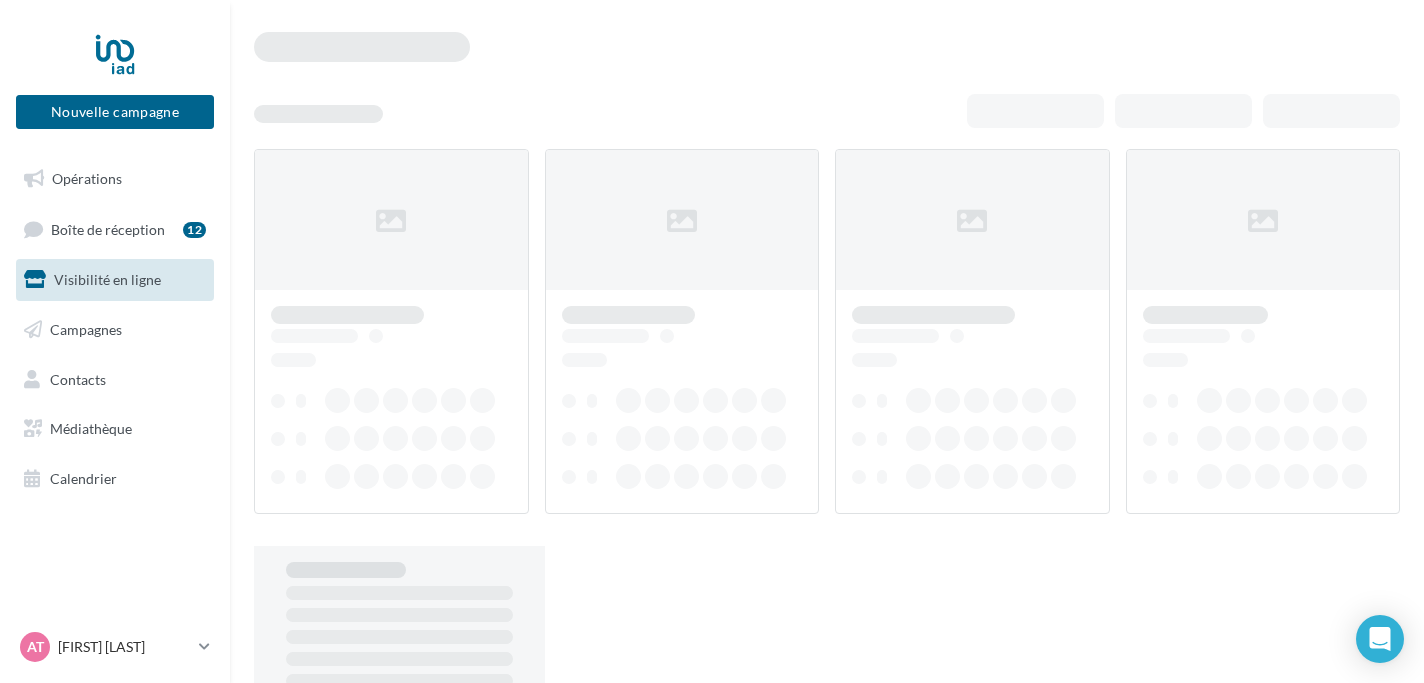scroll, scrollTop: 0, scrollLeft: 0, axis: both 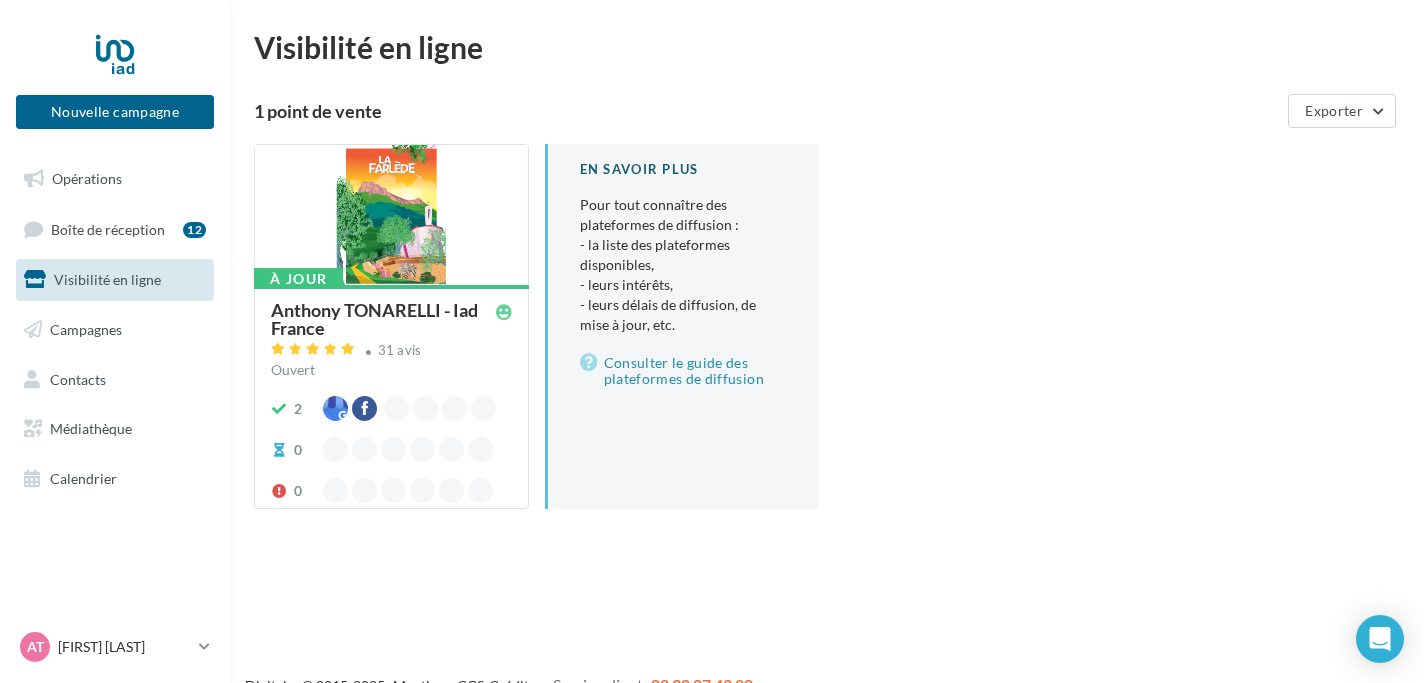 click on "AT     Anthony TONARELLI   anthony.tonarelli@iadfrance.fr" at bounding box center (115, 655) 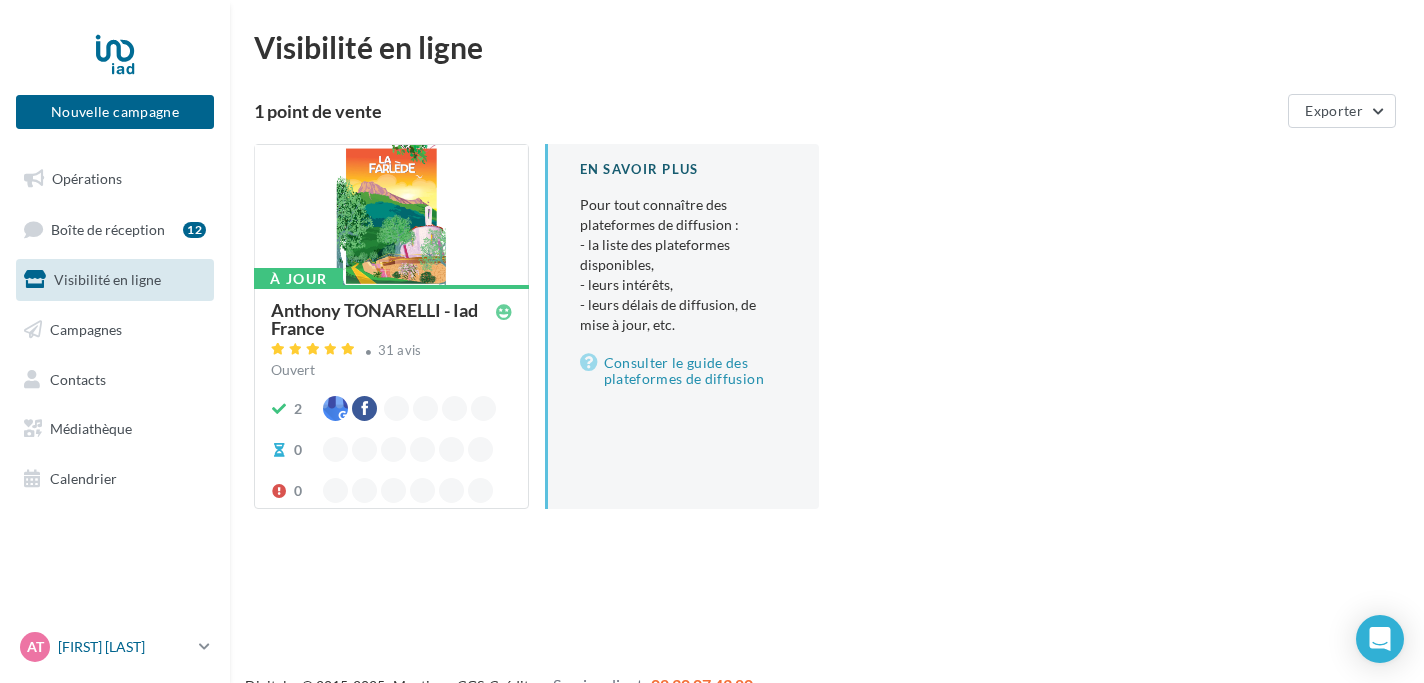 click on "[FIRST] [LAST]" at bounding box center (124, 647) 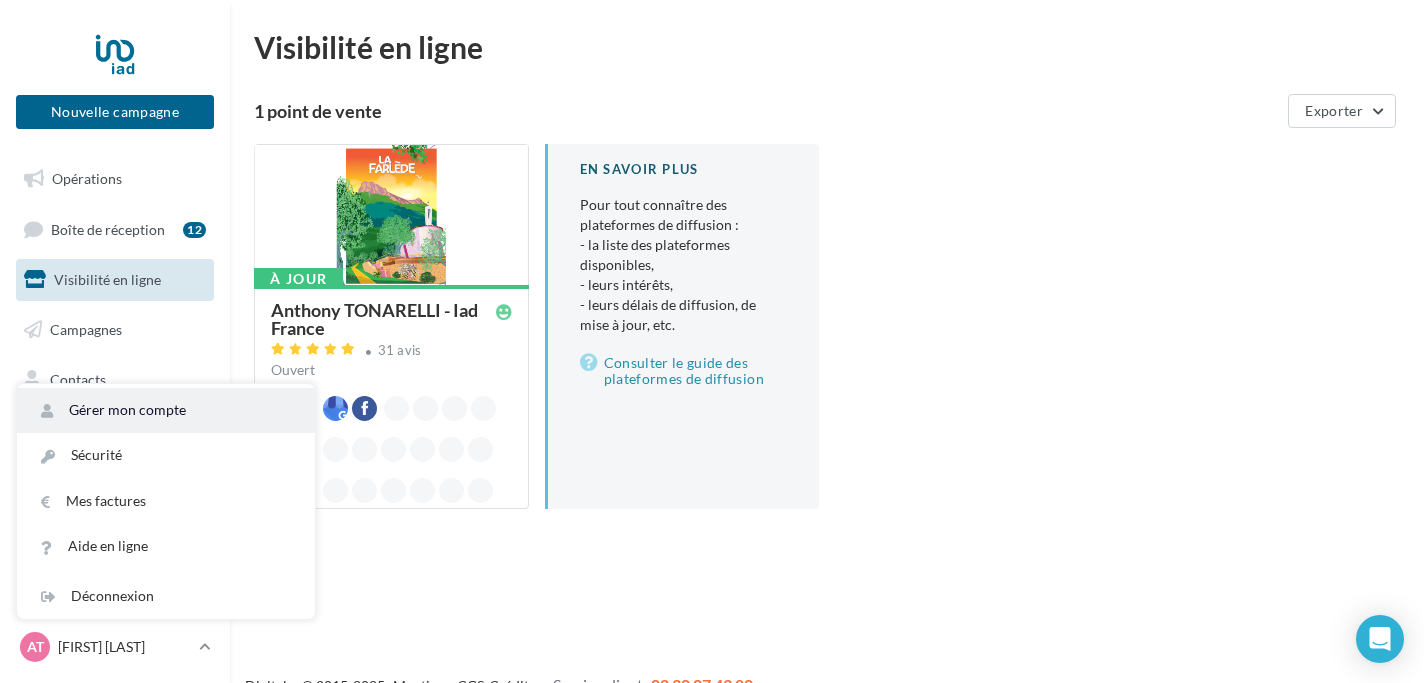 click on "Gérer mon compte" at bounding box center [166, 410] 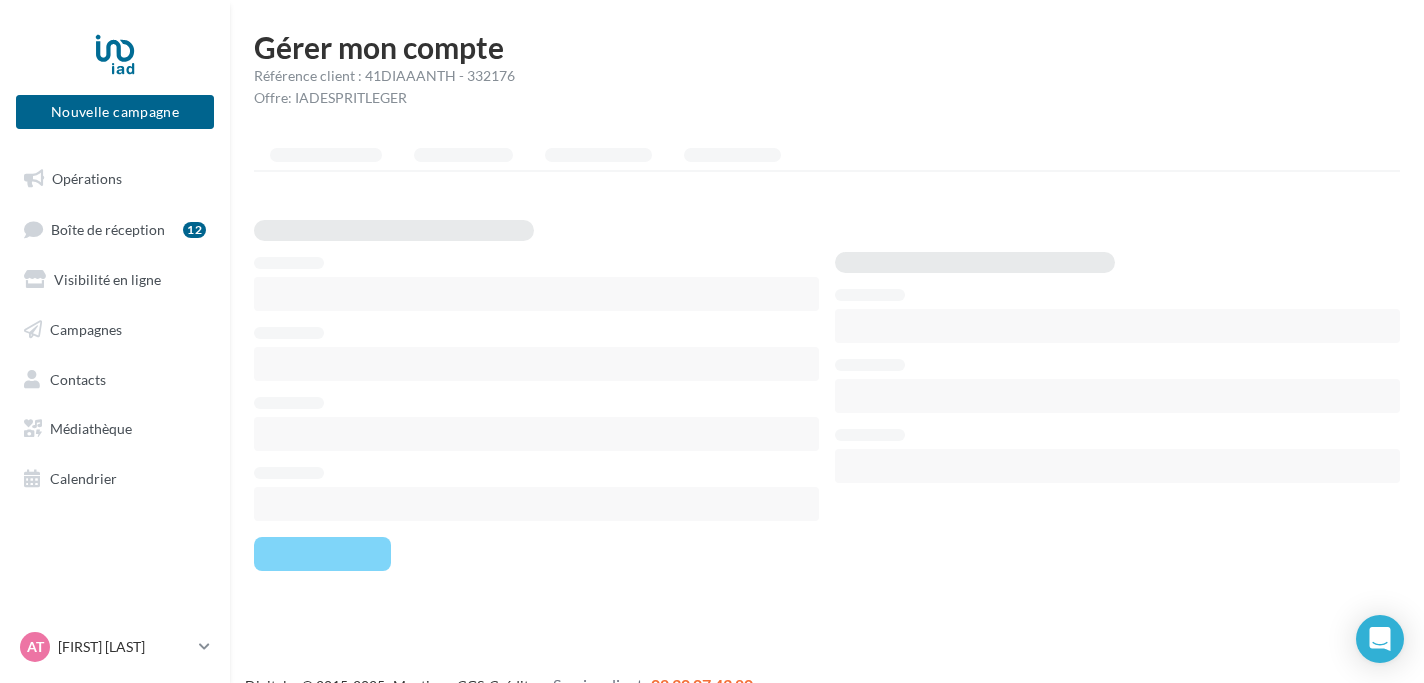 scroll, scrollTop: 0, scrollLeft: 0, axis: both 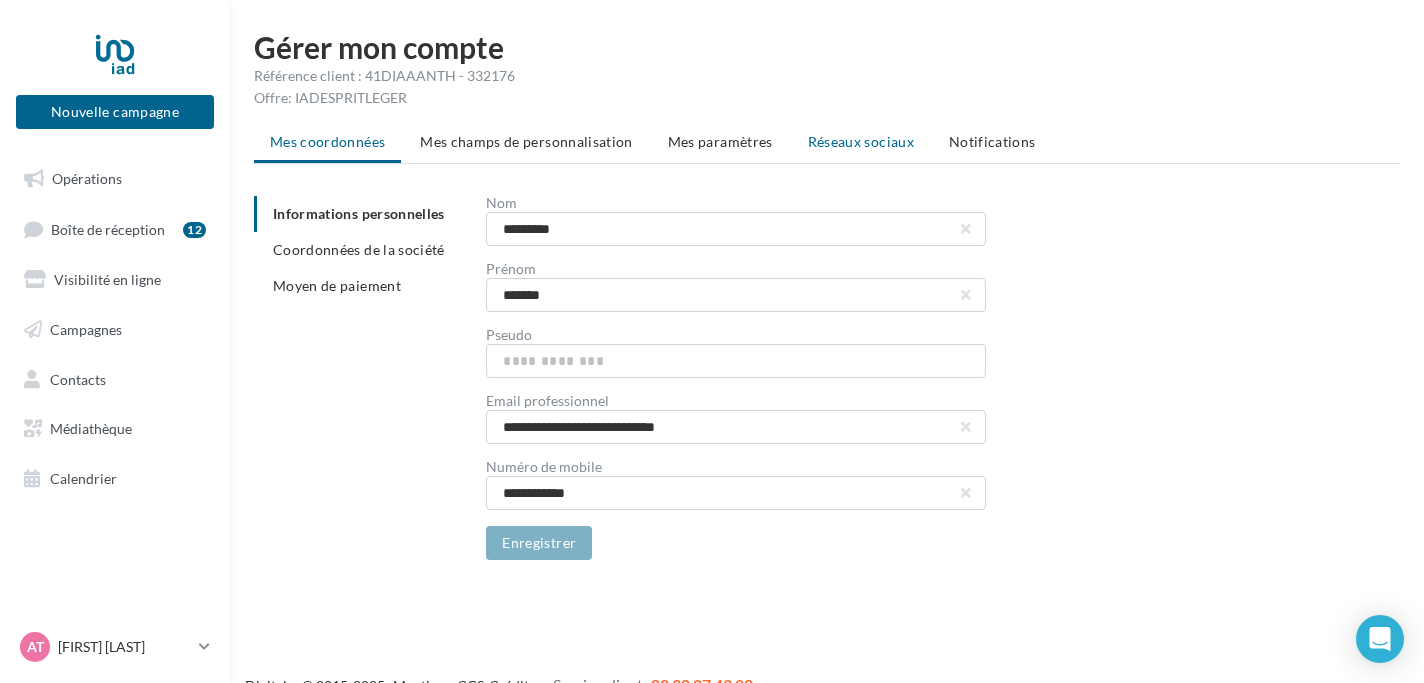 click on "Réseaux sociaux" at bounding box center (861, 141) 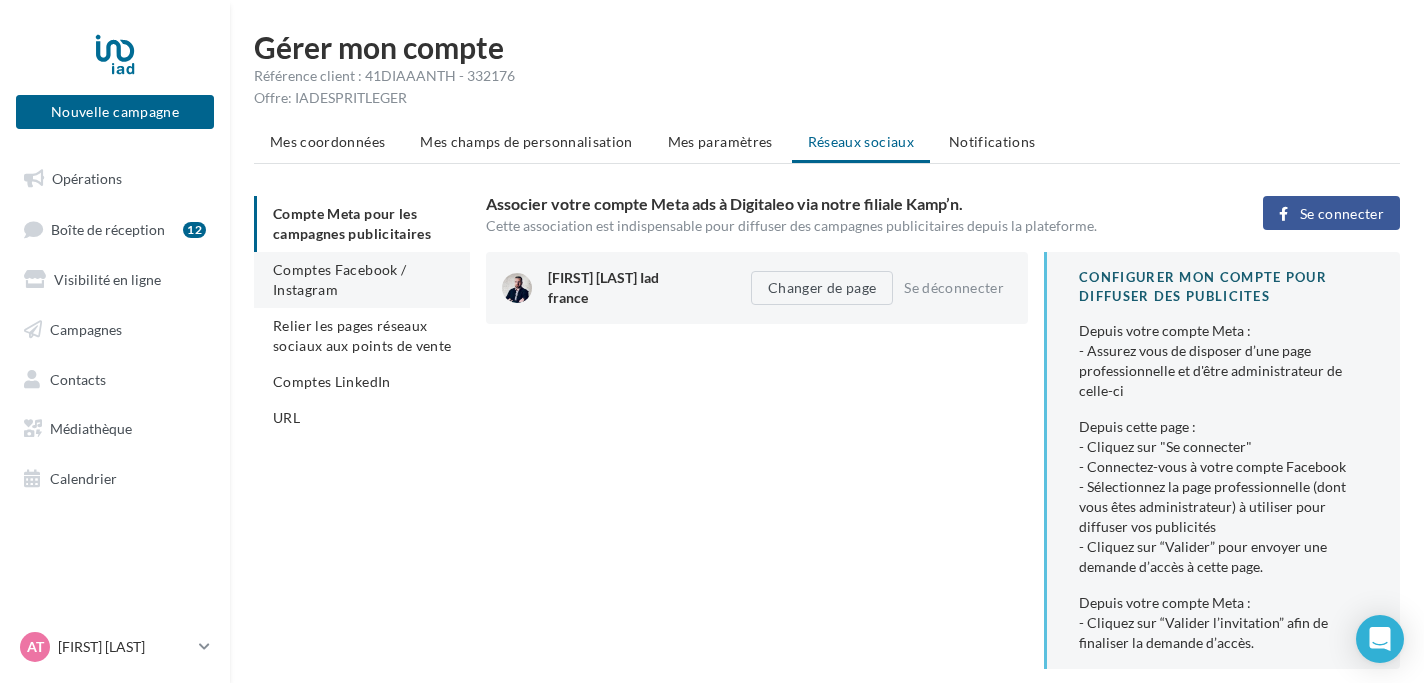 click on "Comptes Facebook / Instagram" at bounding box center (339, 279) 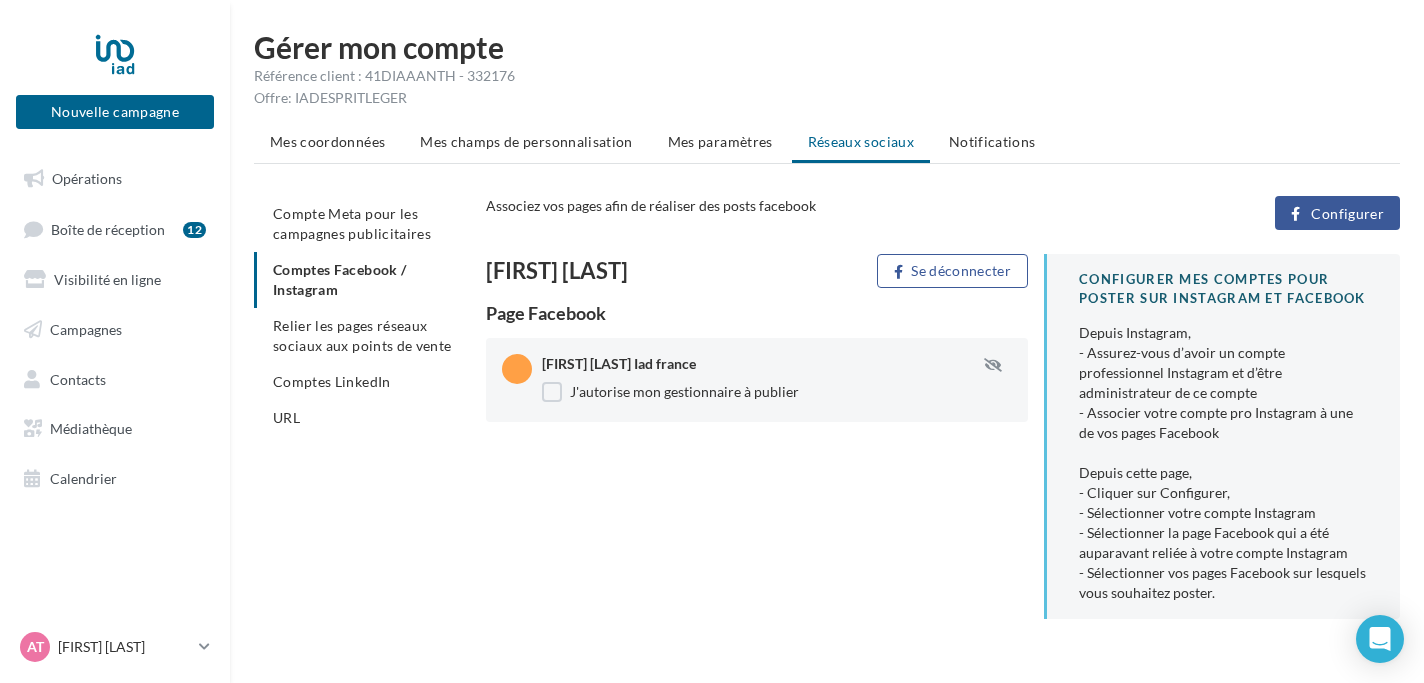 scroll, scrollTop: 38, scrollLeft: 0, axis: vertical 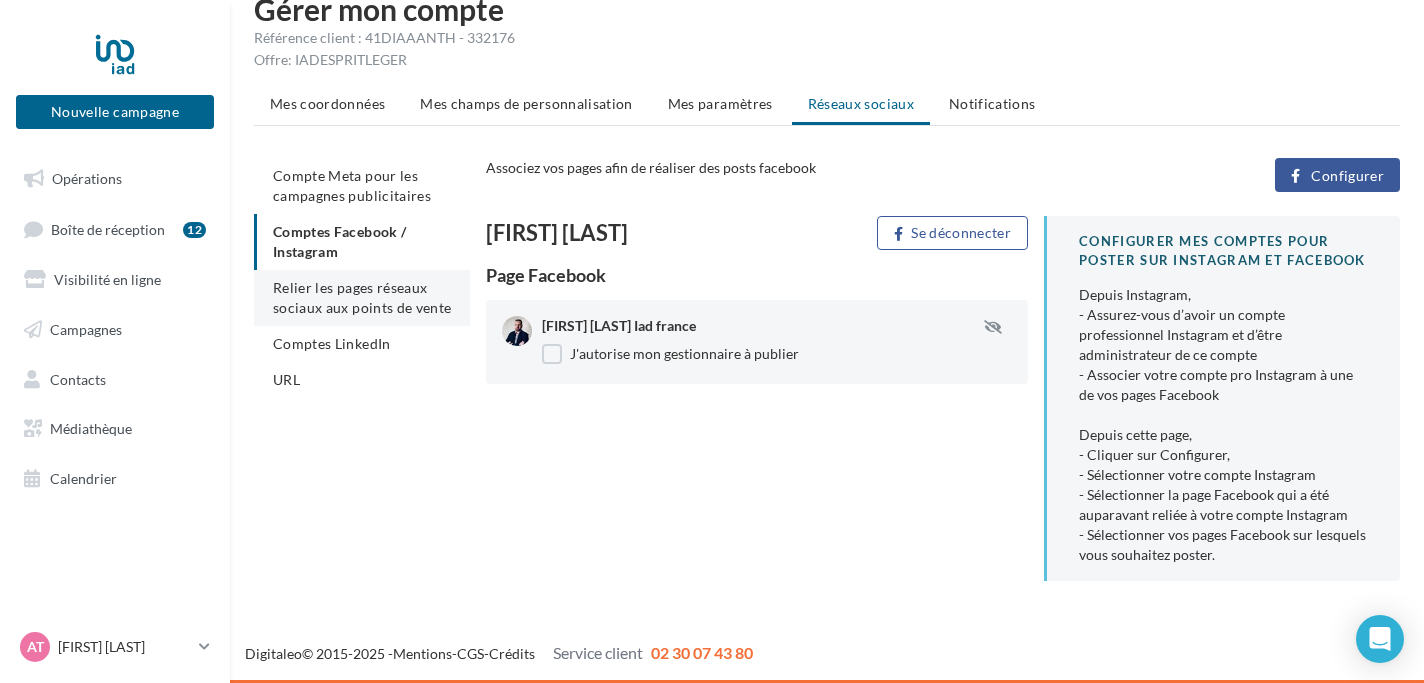 click on "Relier les pages réseaux sociaux aux points de vente" at bounding box center (362, 297) 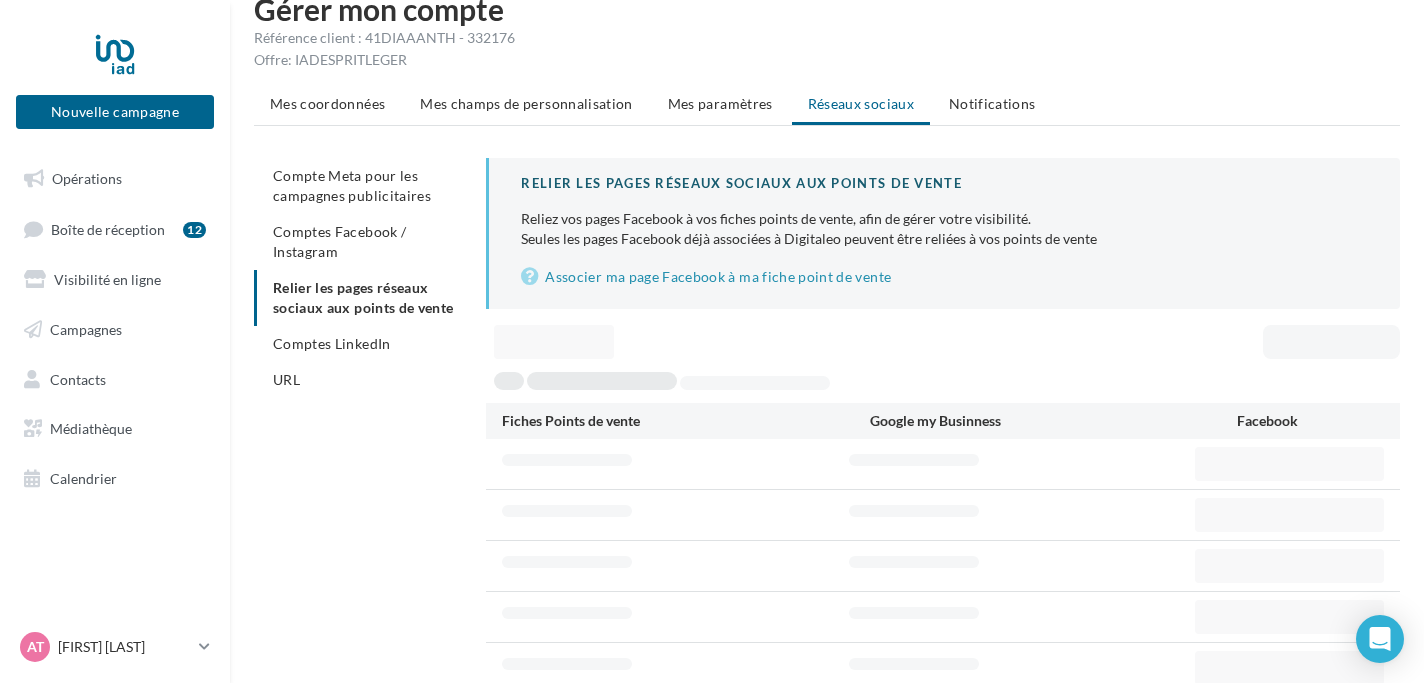 scroll, scrollTop: 32, scrollLeft: 0, axis: vertical 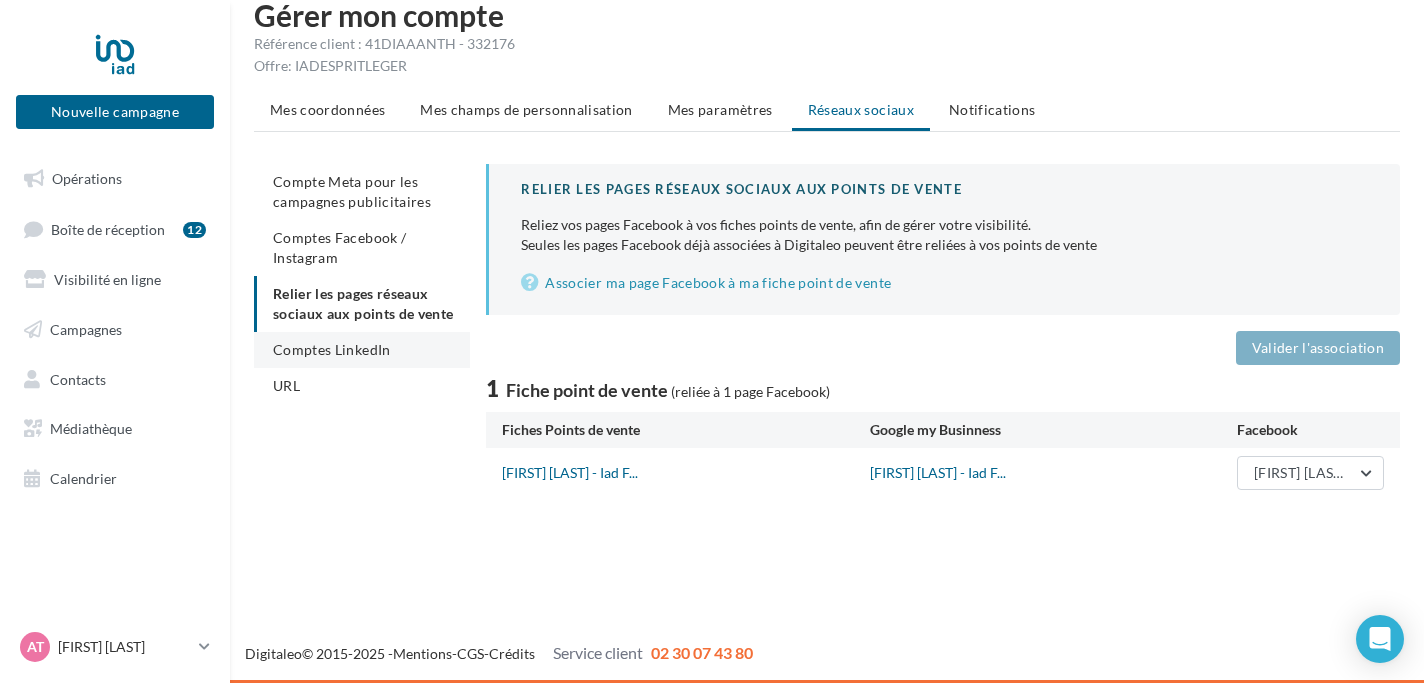 click on "Comptes LinkedIn" at bounding box center [362, 350] 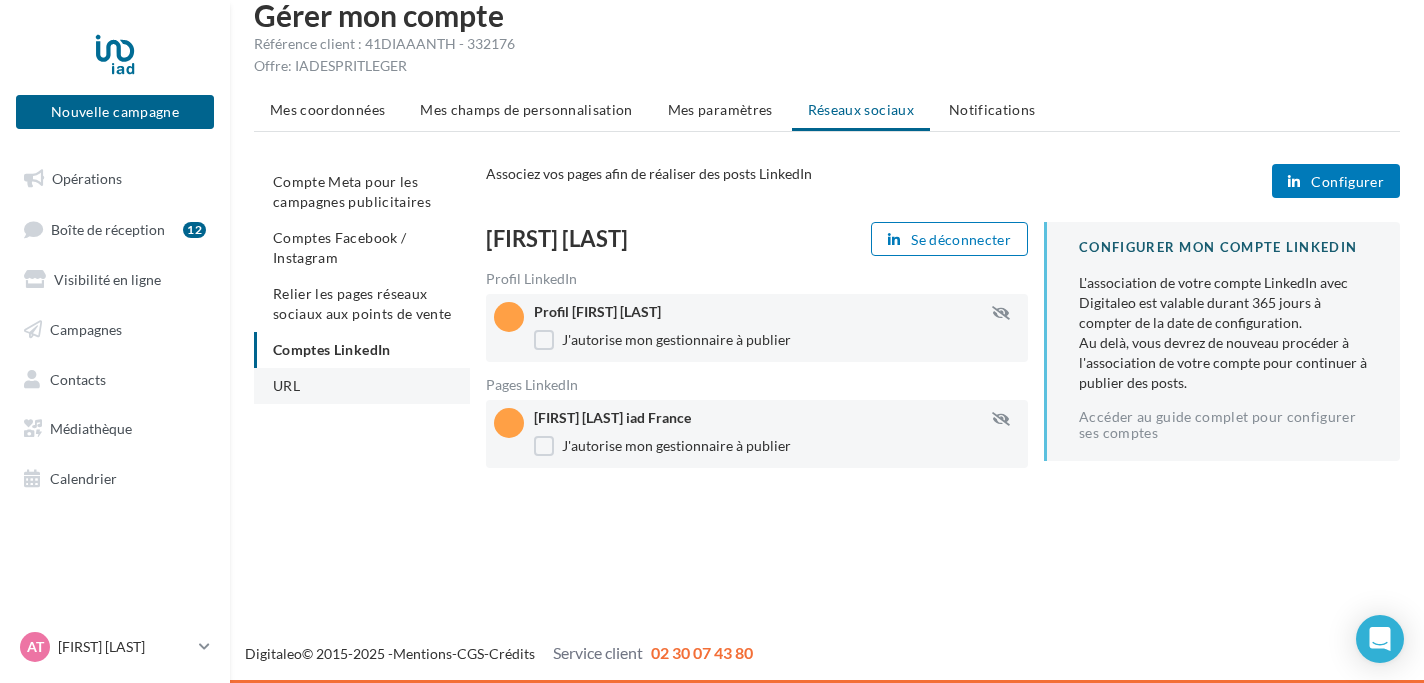 click on "URL" at bounding box center [362, 386] 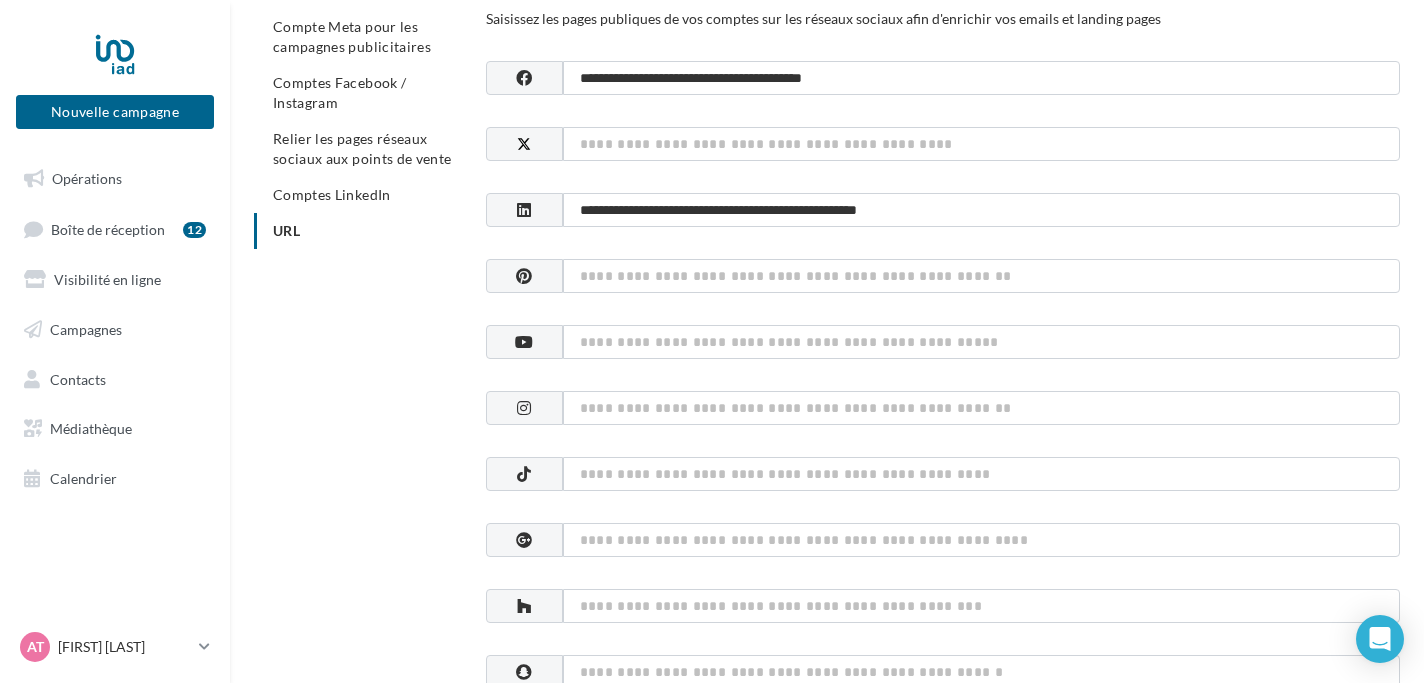 scroll, scrollTop: 189, scrollLeft: 0, axis: vertical 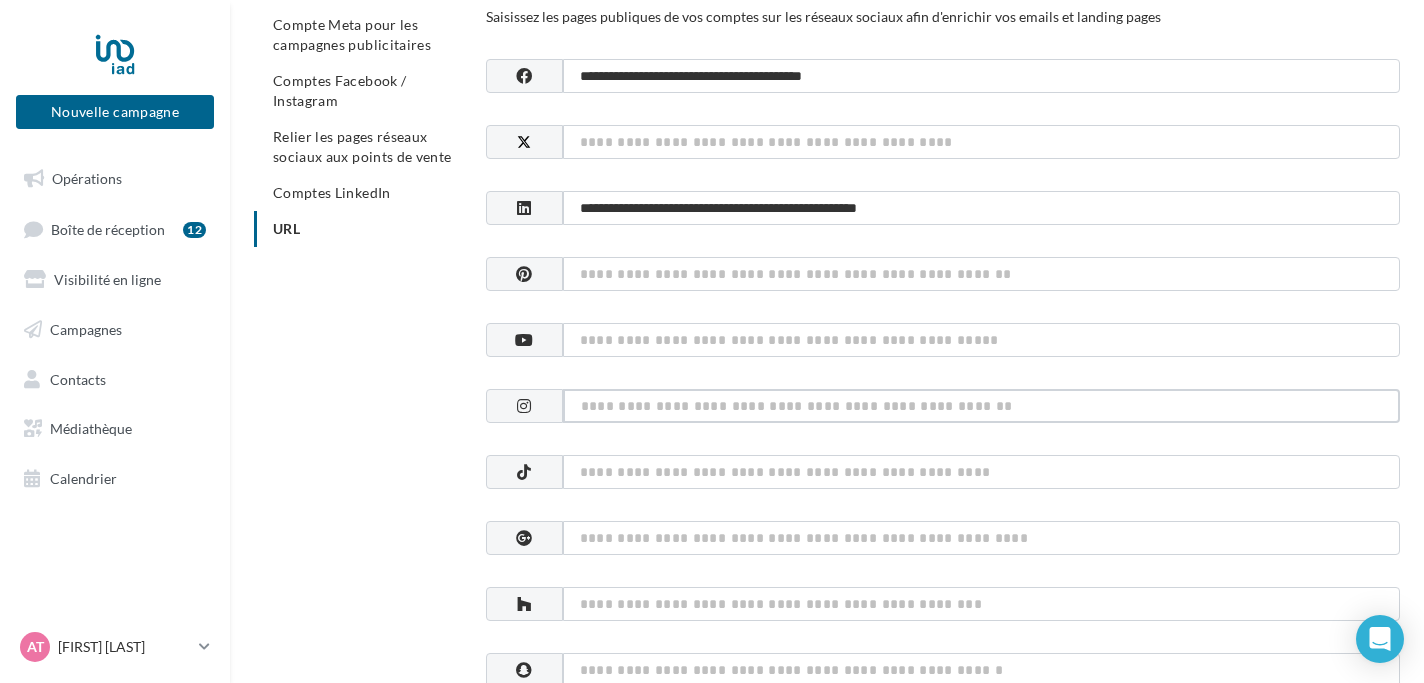 click at bounding box center [981, 406] 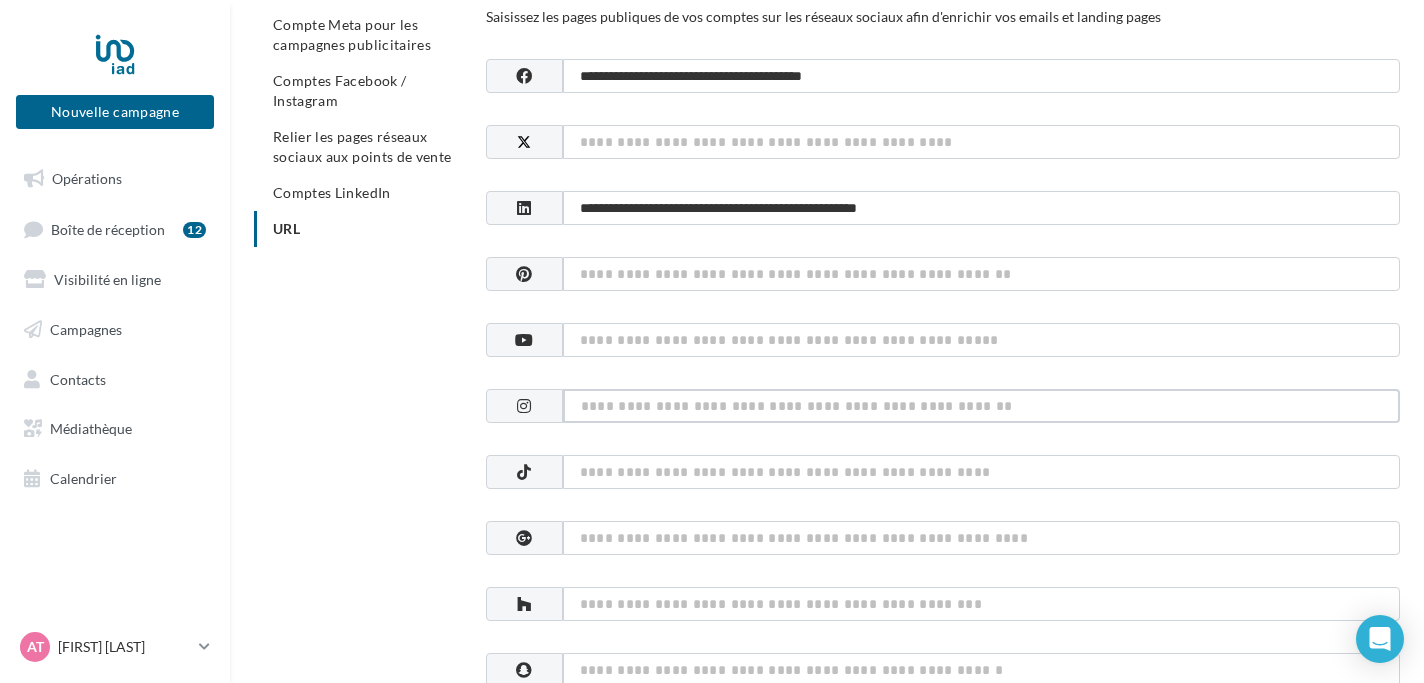 paste on "**********" 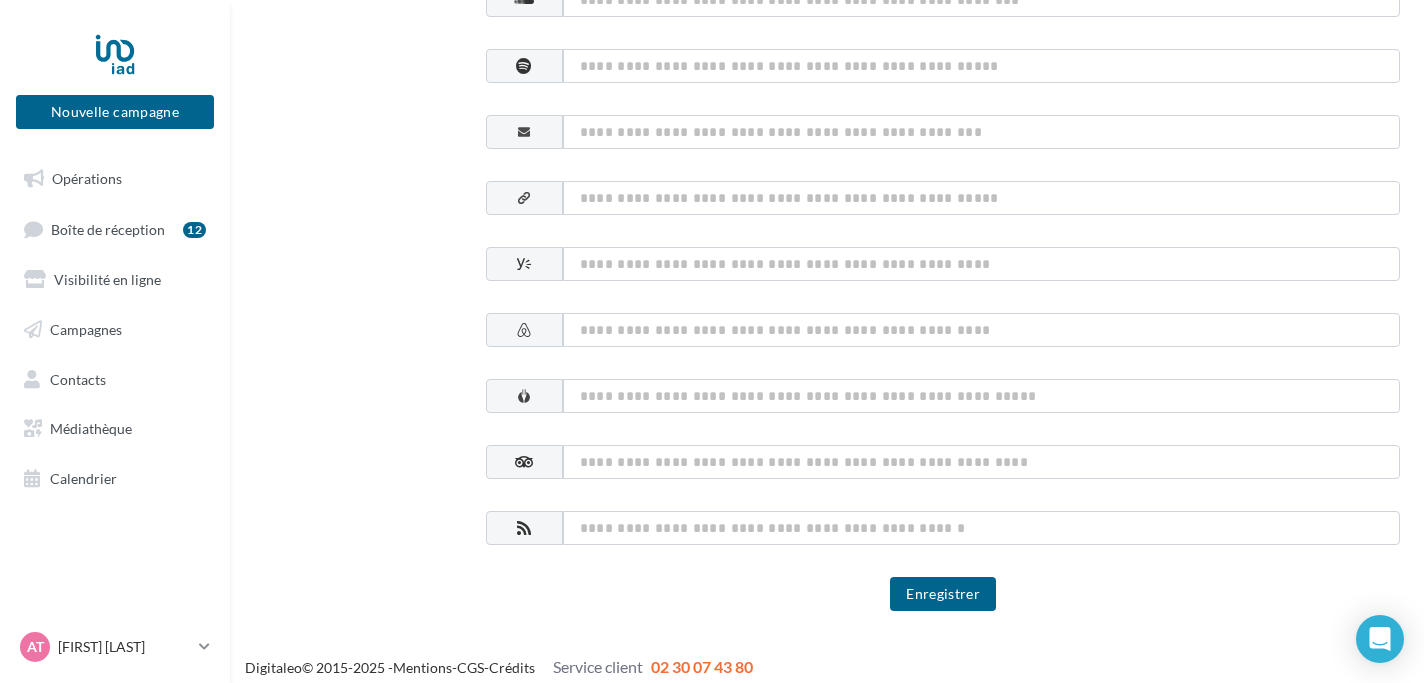 scroll, scrollTop: 1132, scrollLeft: 0, axis: vertical 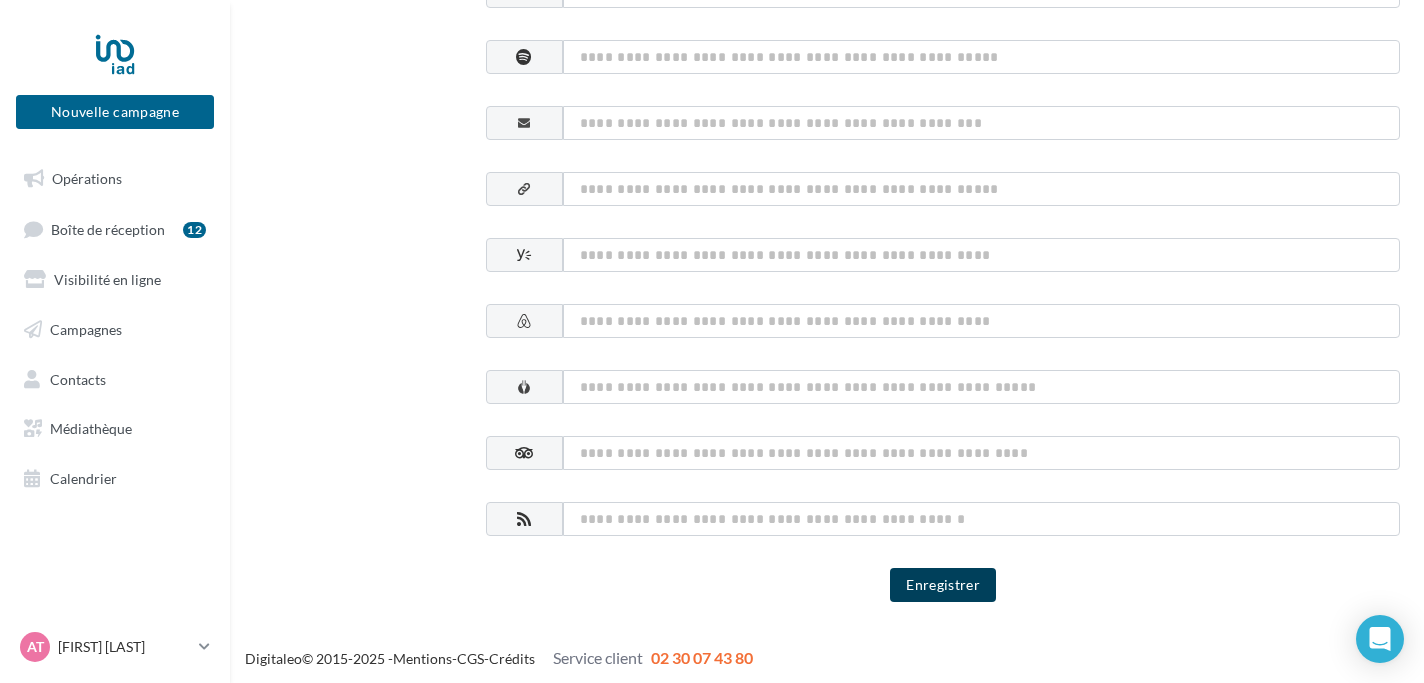 type on "**********" 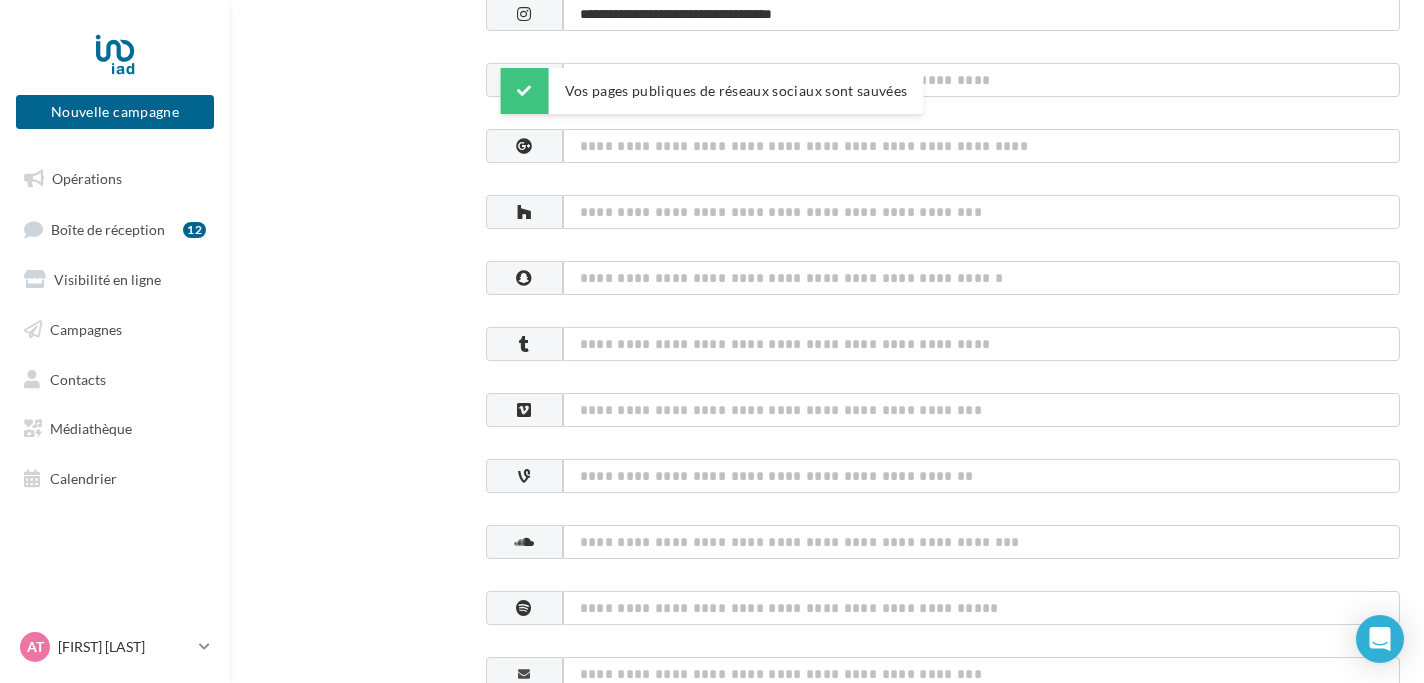 scroll, scrollTop: 0, scrollLeft: 0, axis: both 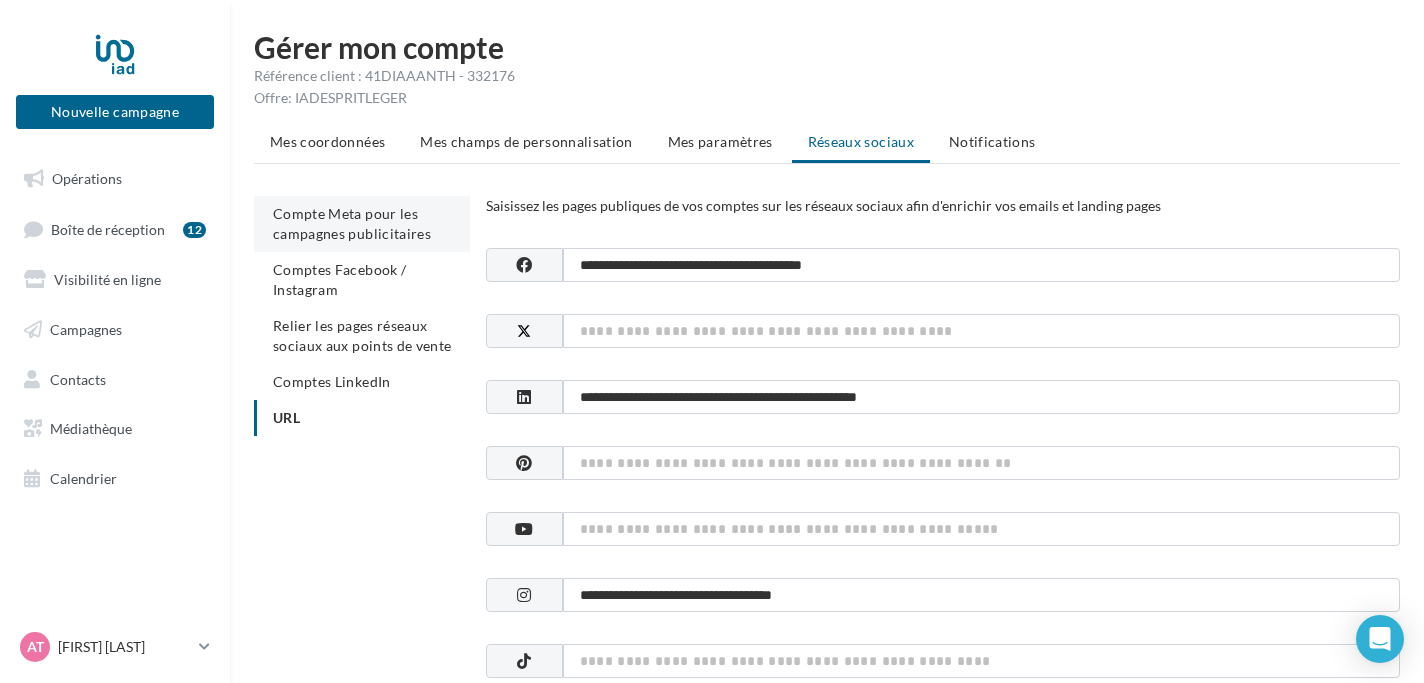 click on "Compte Meta pour les campagnes publicitaires" at bounding box center [352, 223] 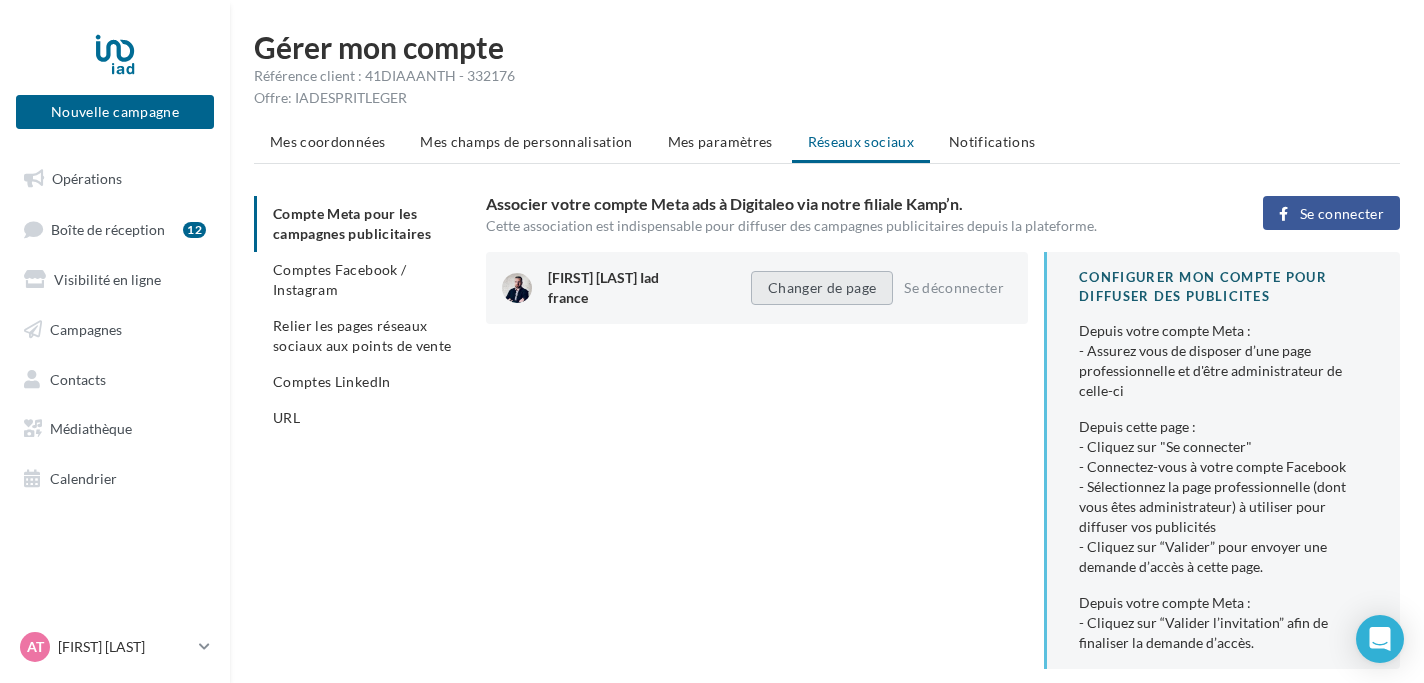 click on "Changer de page" at bounding box center (822, 288) 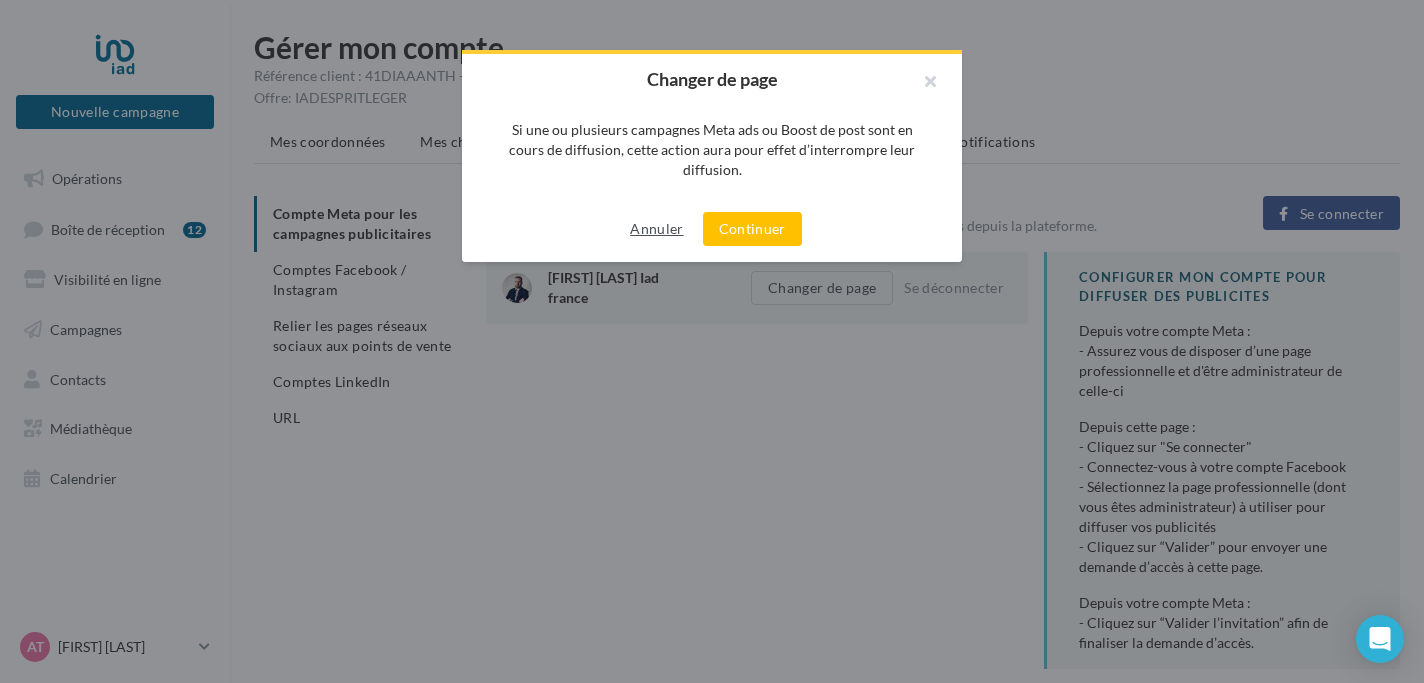 click on "Annuler" at bounding box center [656, 229] 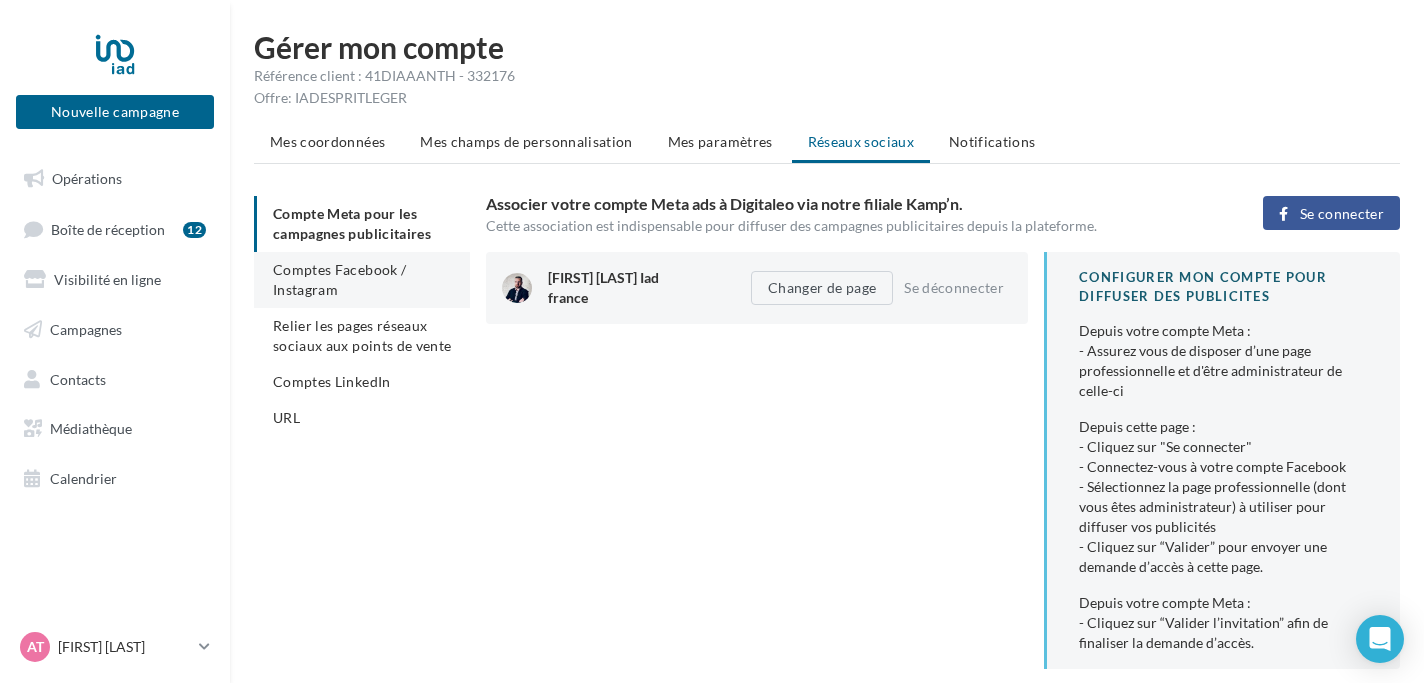 click on "Comptes Facebook / Instagram" at bounding box center (339, 279) 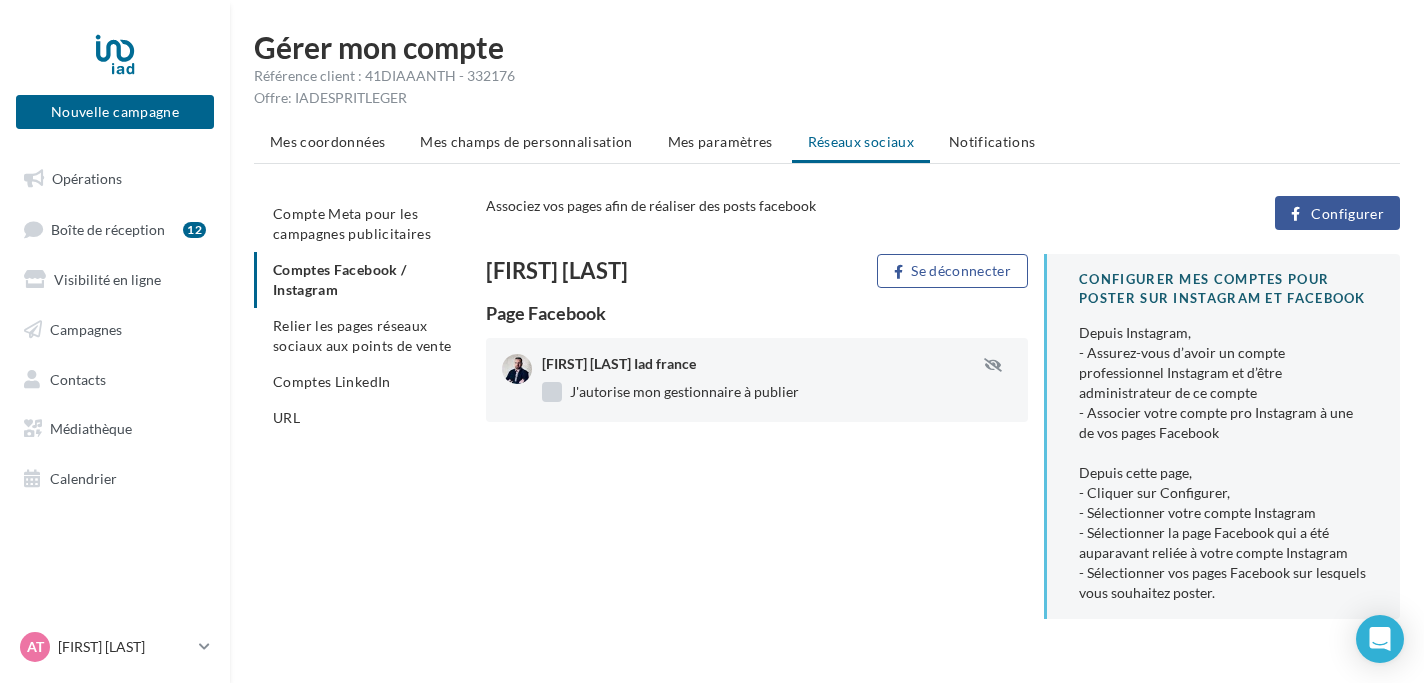 scroll, scrollTop: 38, scrollLeft: 0, axis: vertical 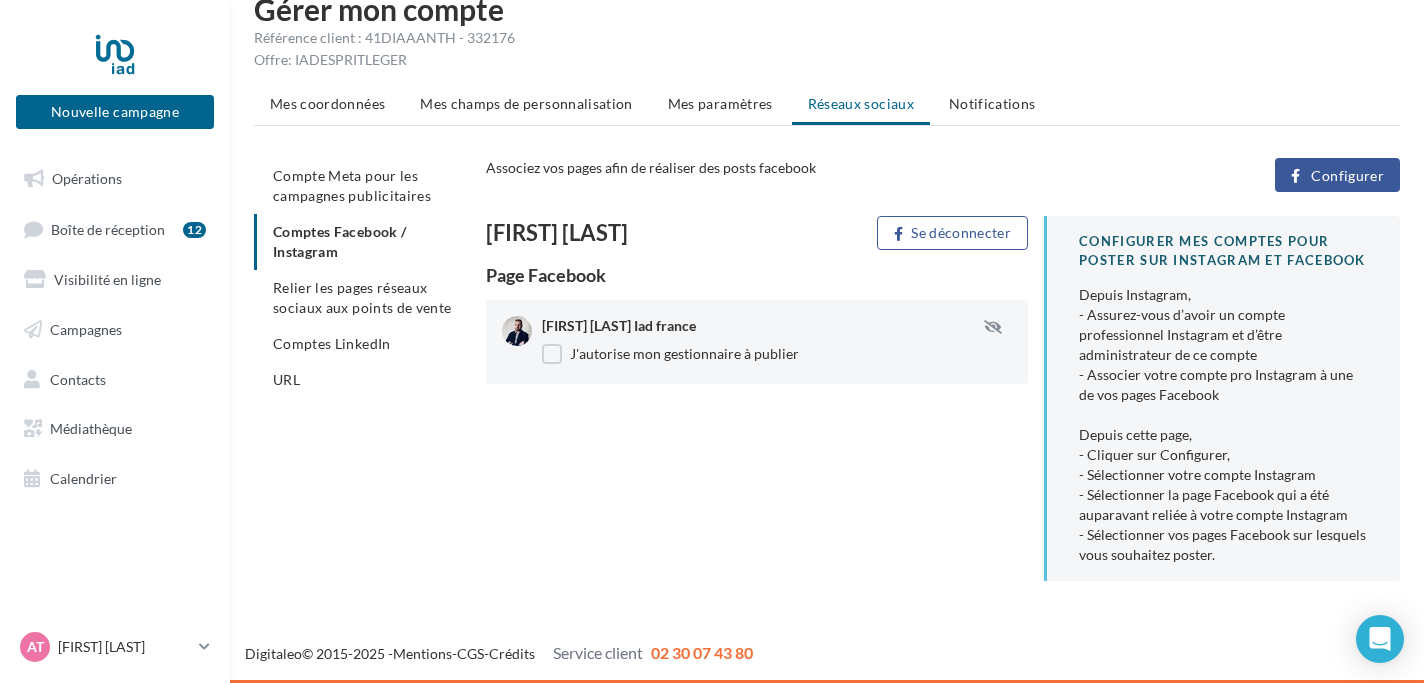 click on "Configurer" at bounding box center [1347, 176] 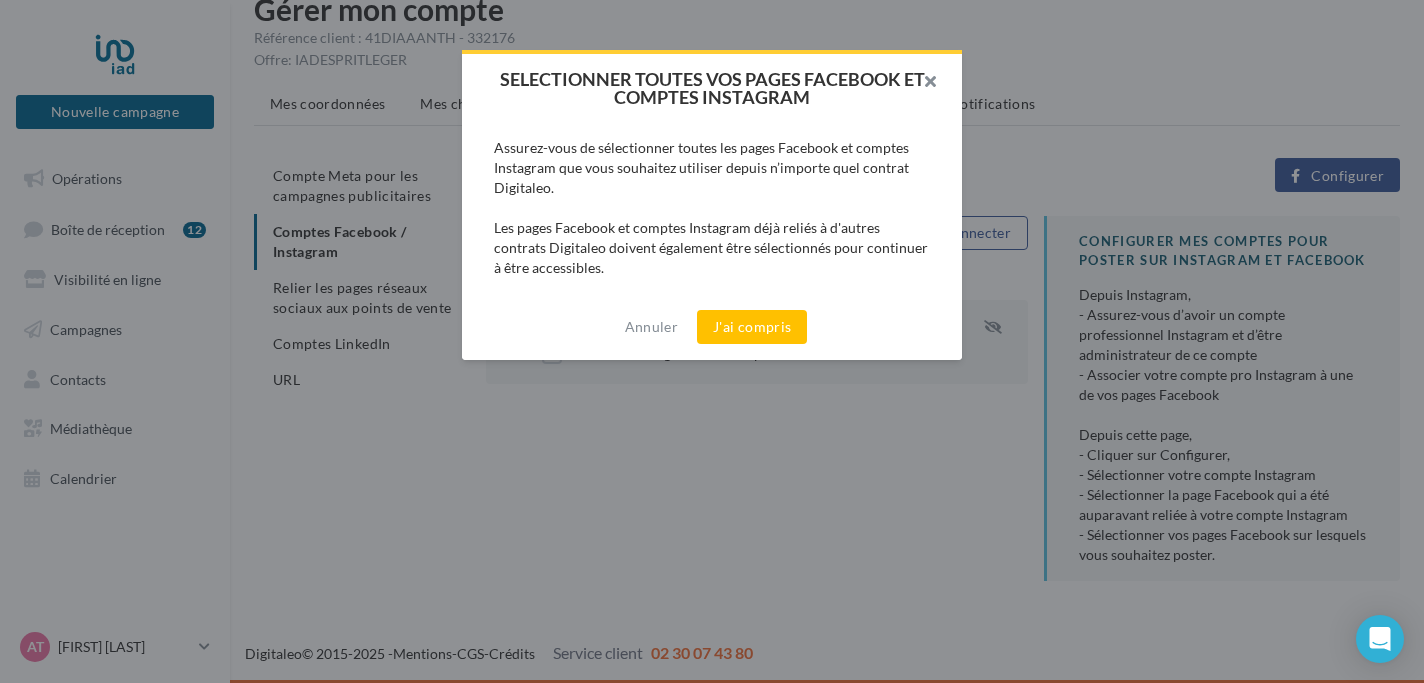 click at bounding box center (922, 84) 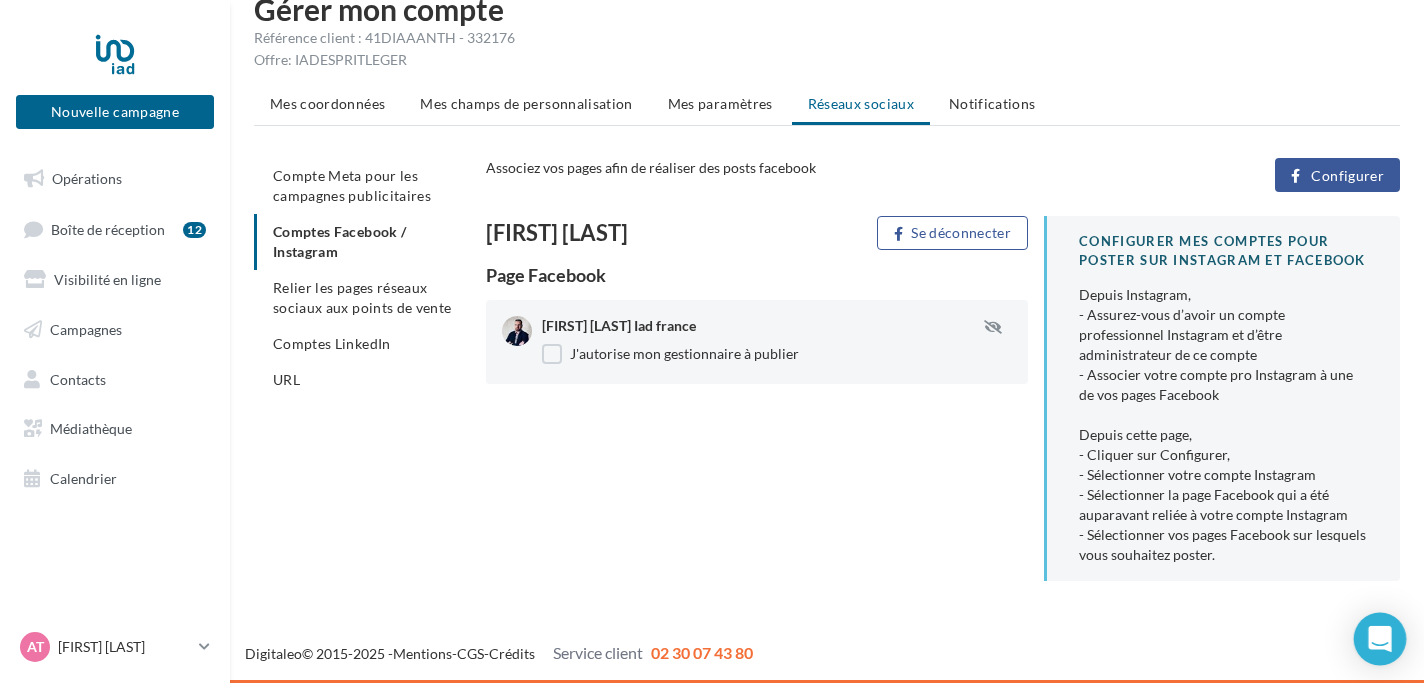 click 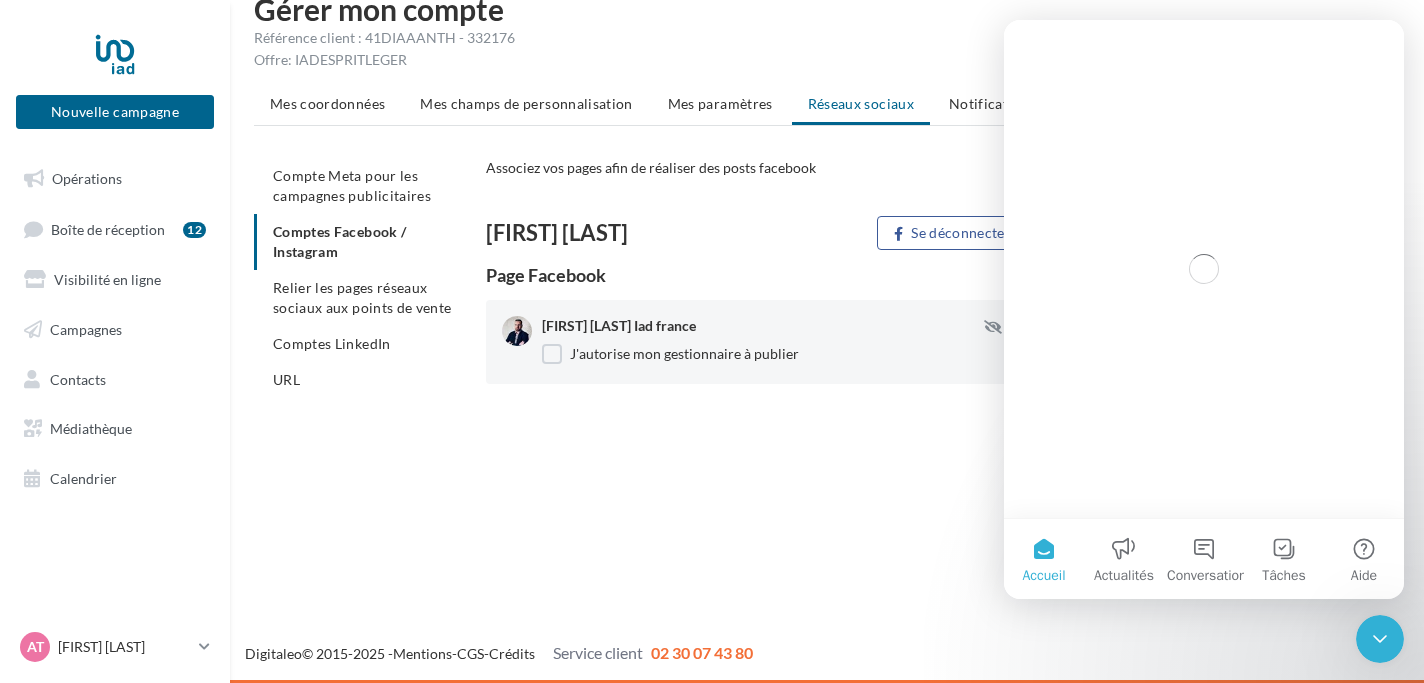 scroll, scrollTop: 0, scrollLeft: 0, axis: both 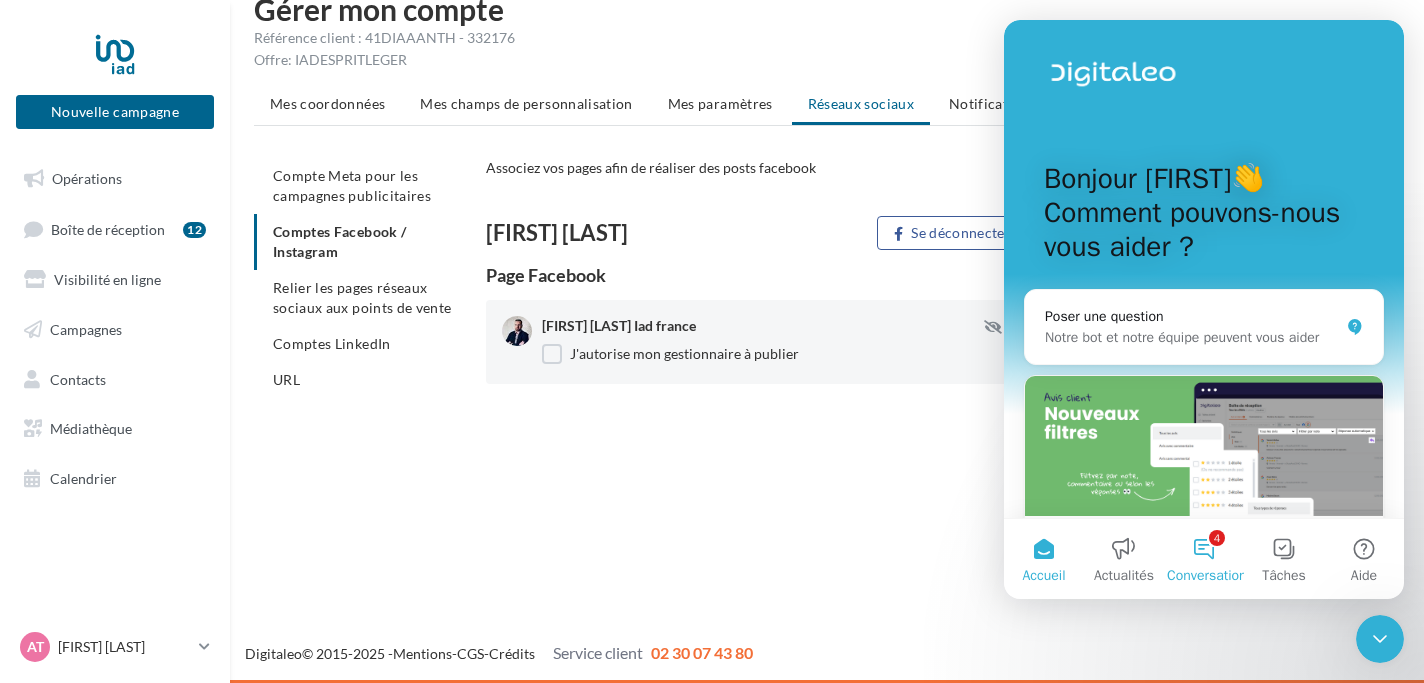 click on "4 Conversations" at bounding box center (1204, 559) 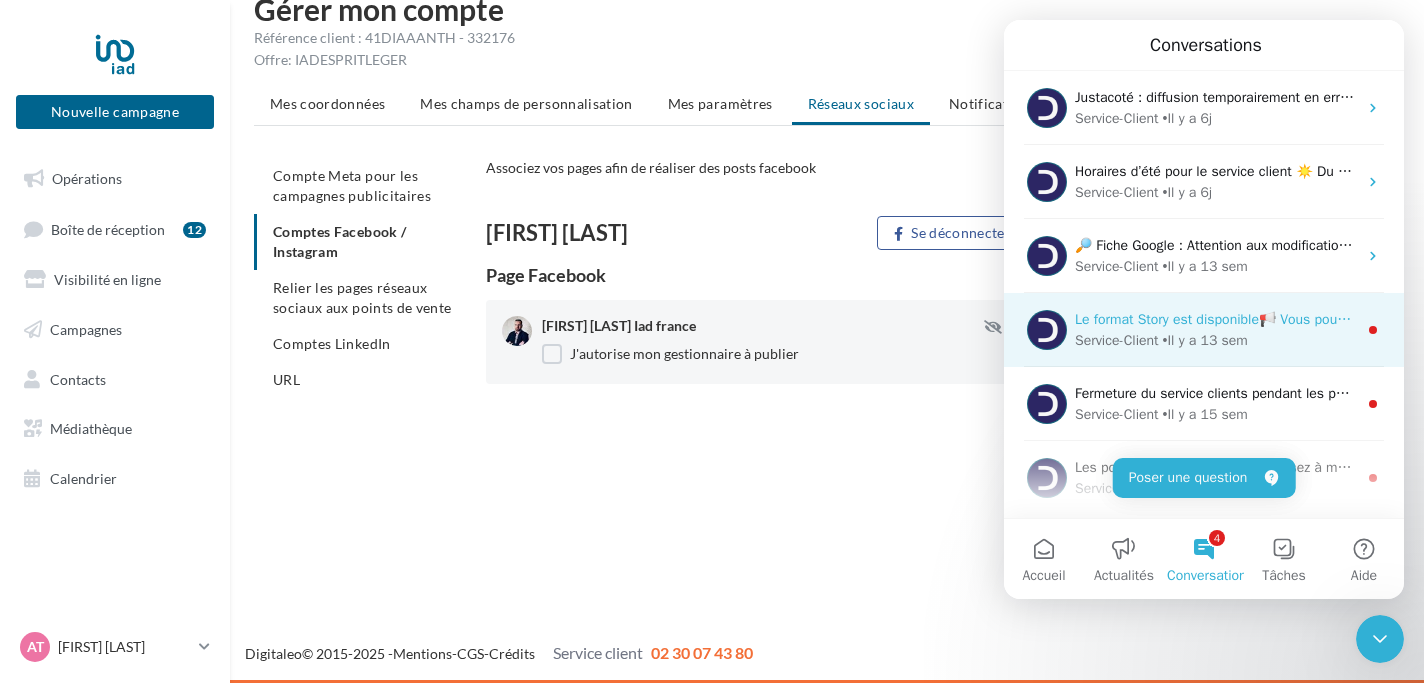 click on "Service-Client" at bounding box center (1117, 340) 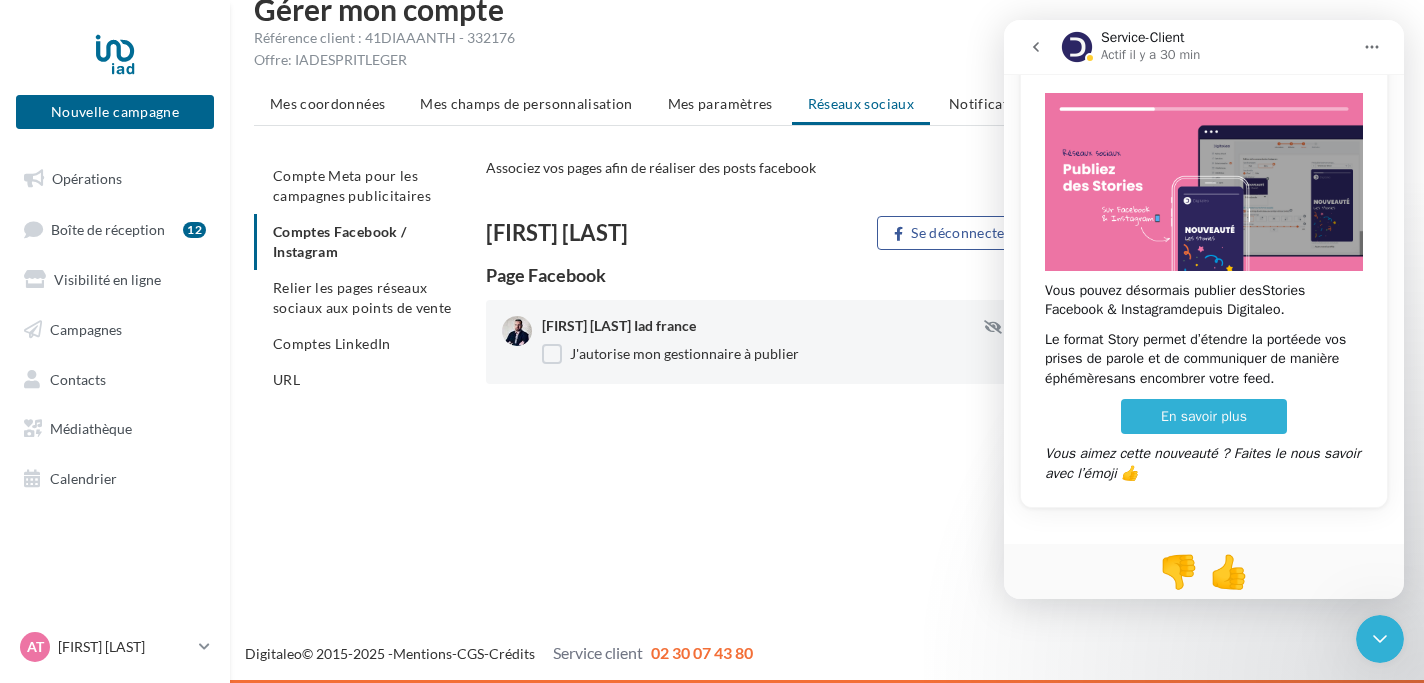 scroll, scrollTop: 132, scrollLeft: 0, axis: vertical 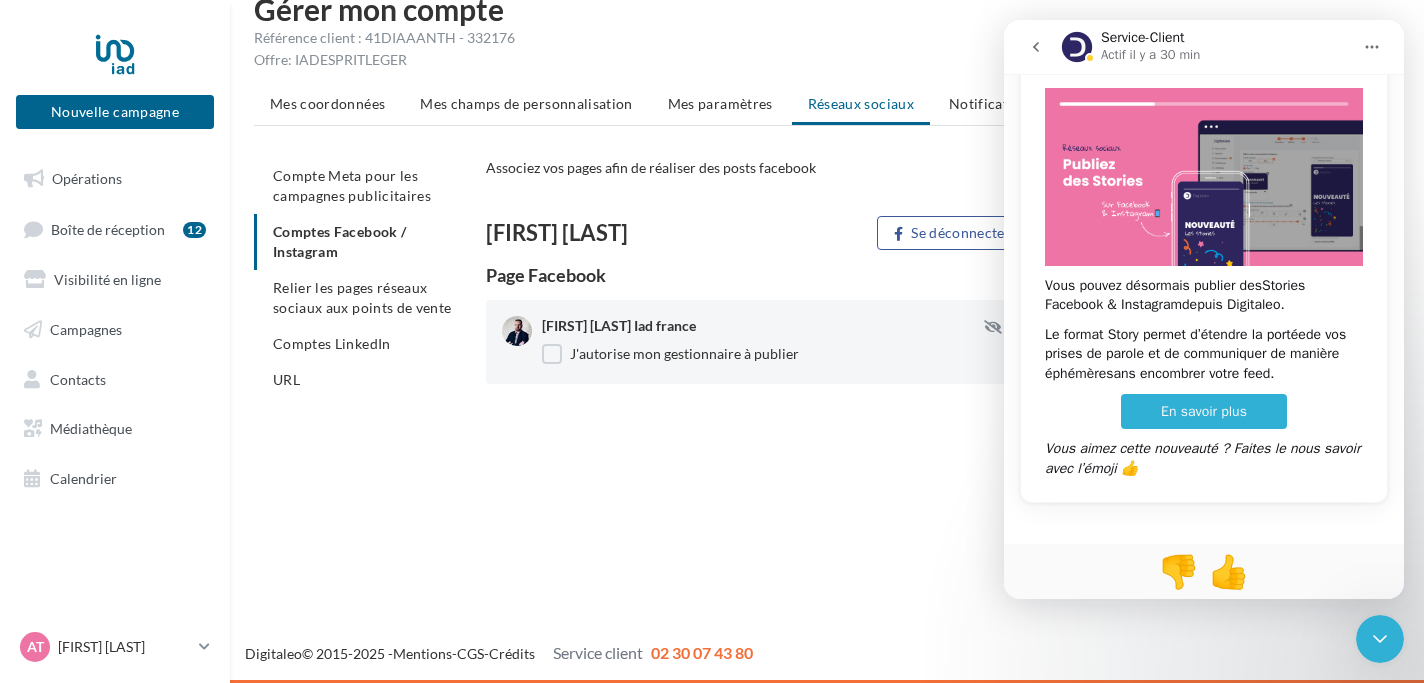 click at bounding box center [1204, 177] 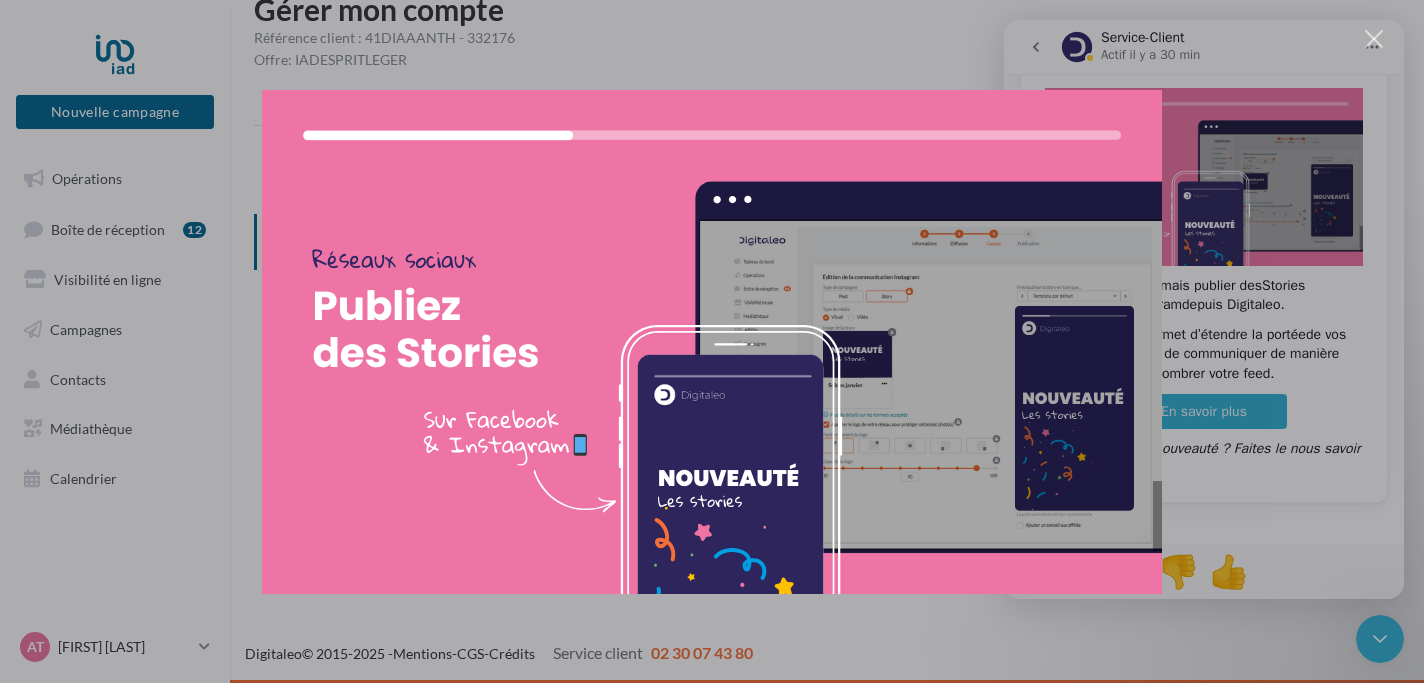 click at bounding box center (712, 341) 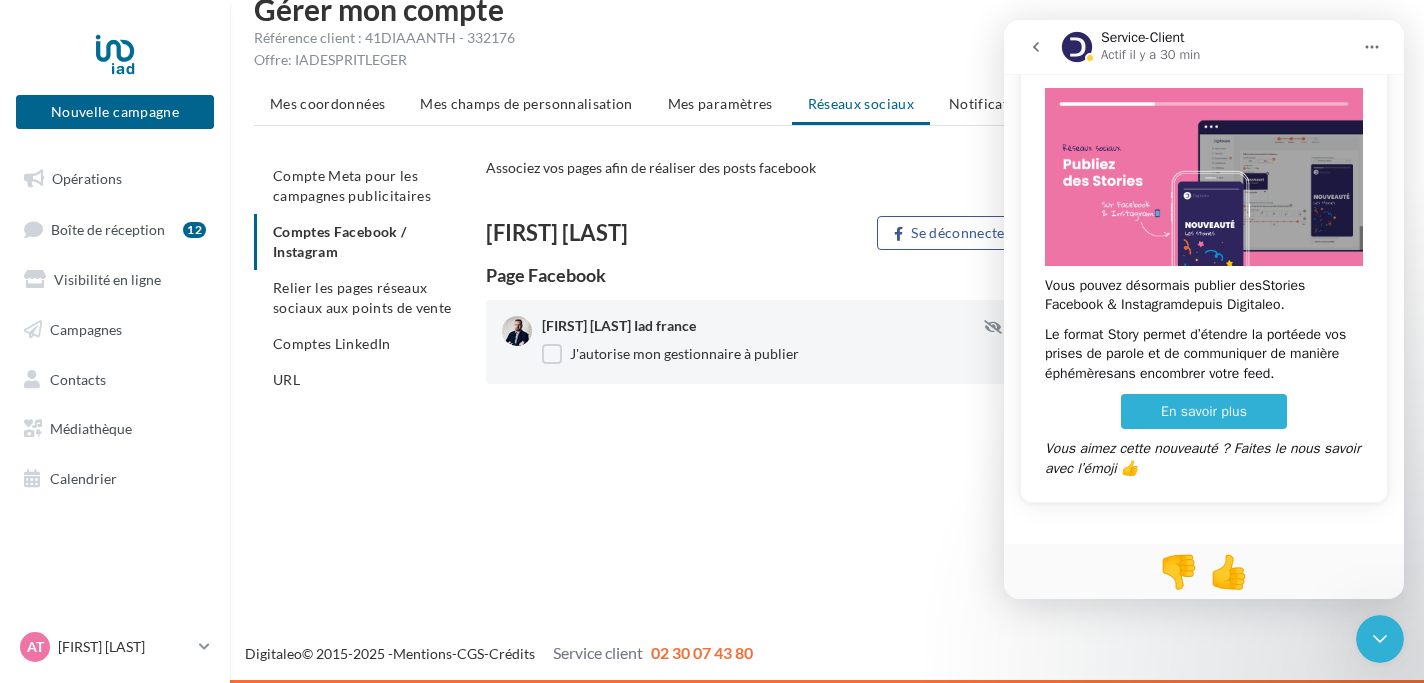 click 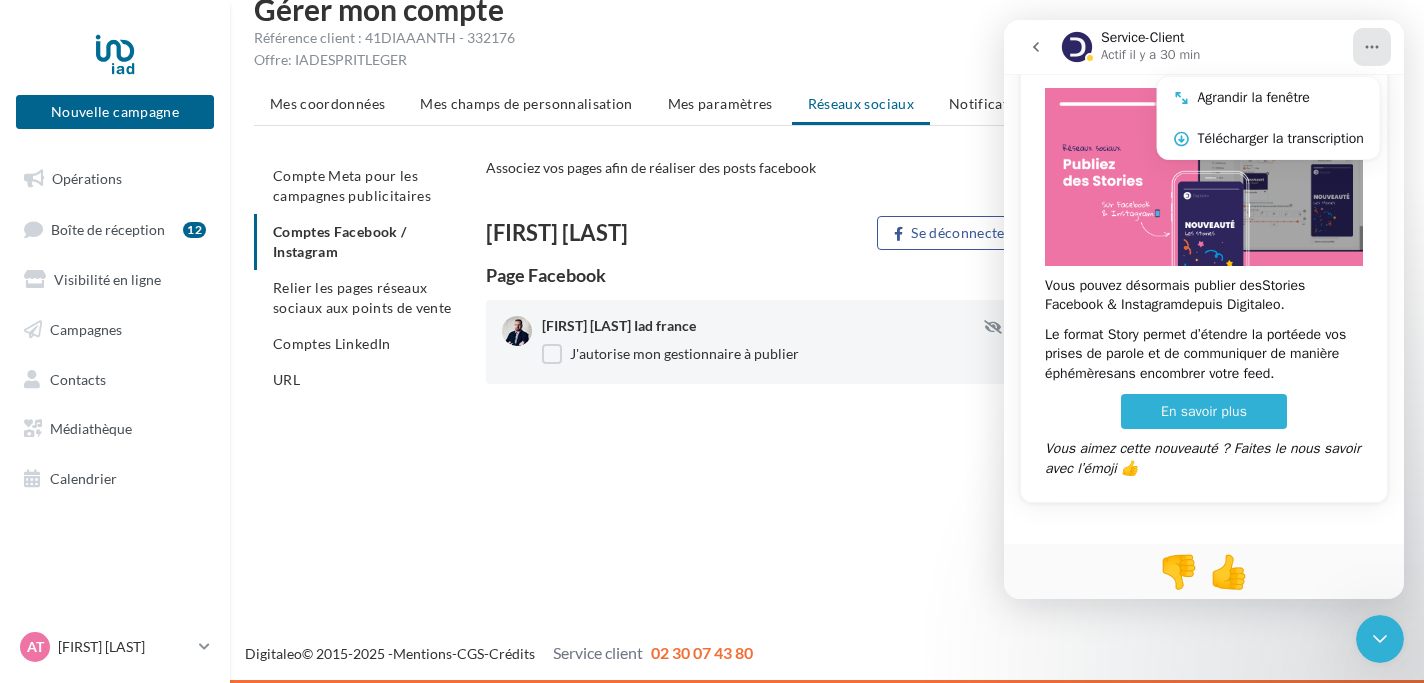click at bounding box center (1036, 47) 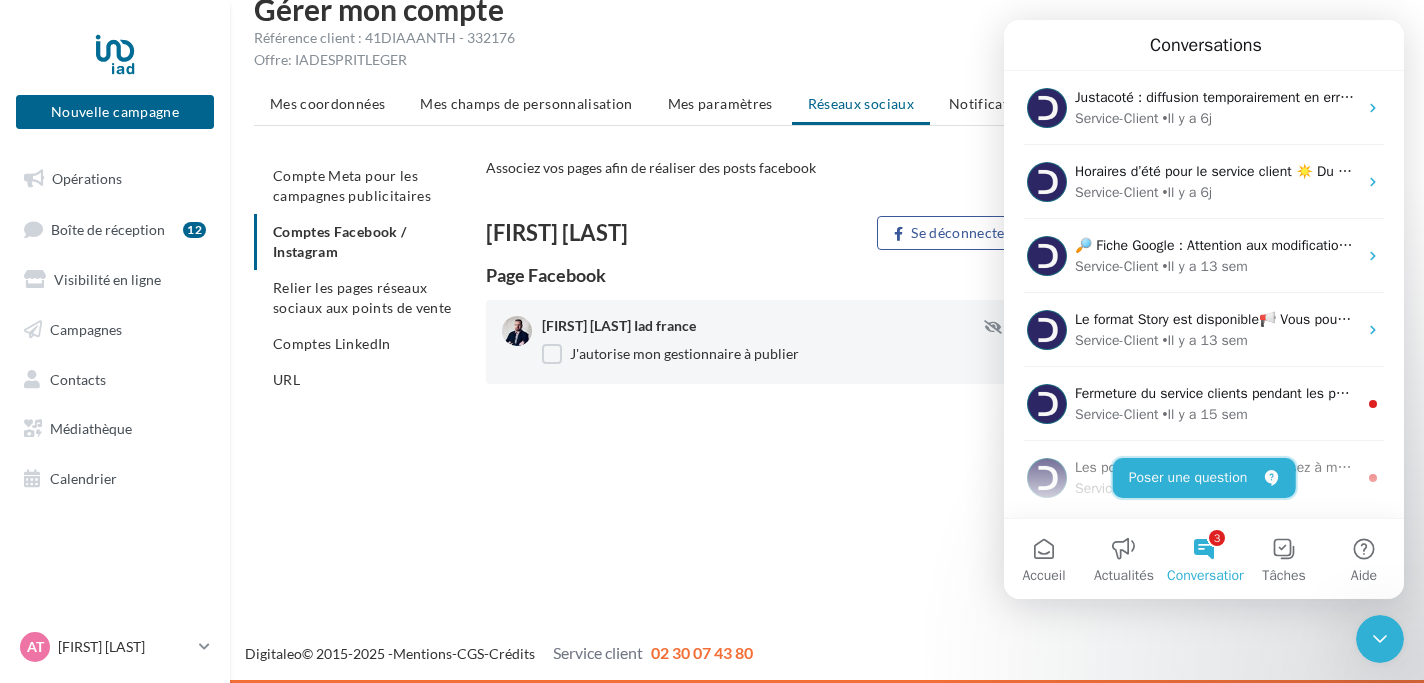 click on "Poser une question" at bounding box center (1204, 478) 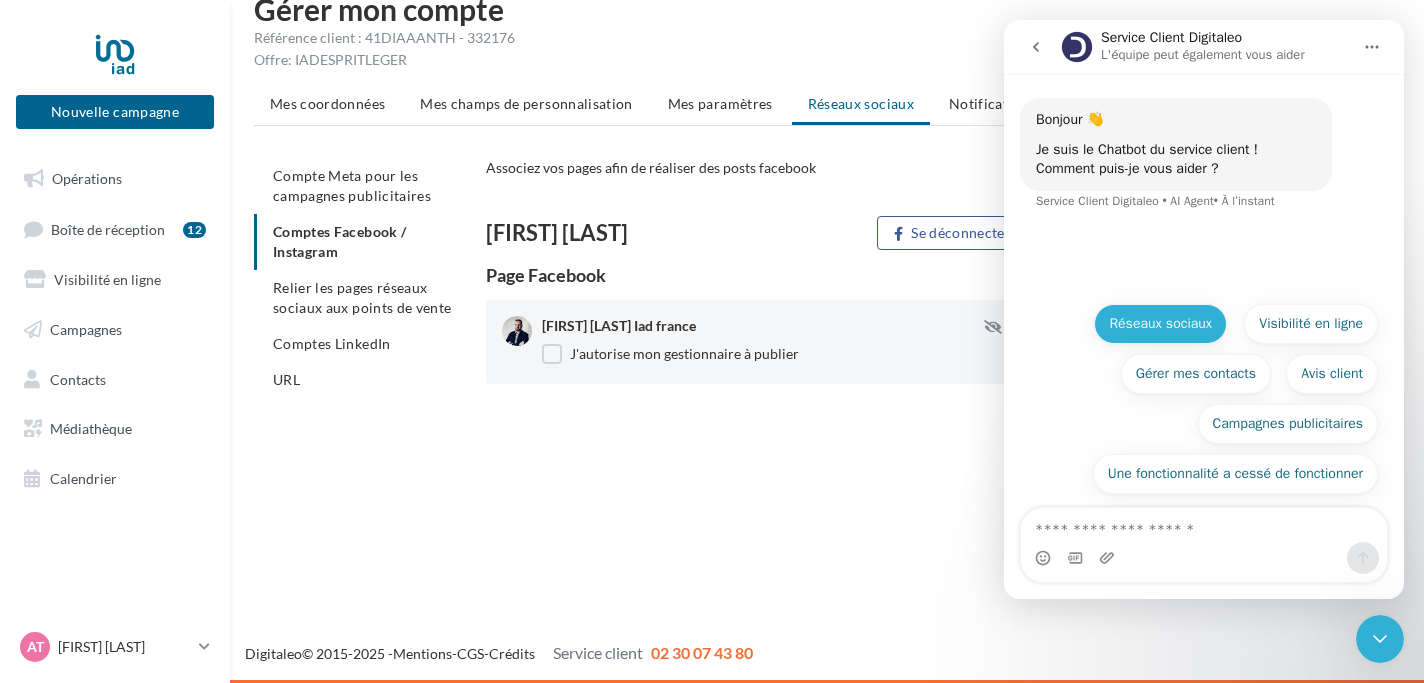 click on "Réseaux sociaux" at bounding box center [1160, 324] 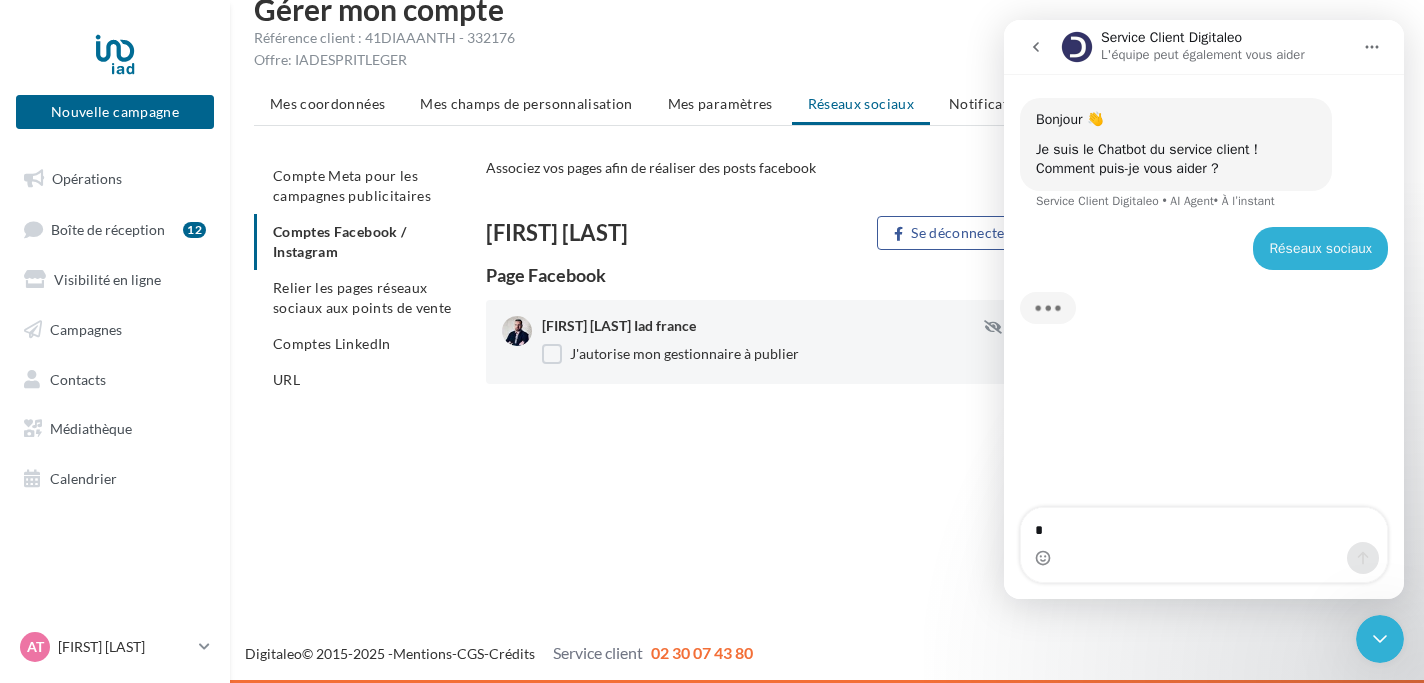 type on "**" 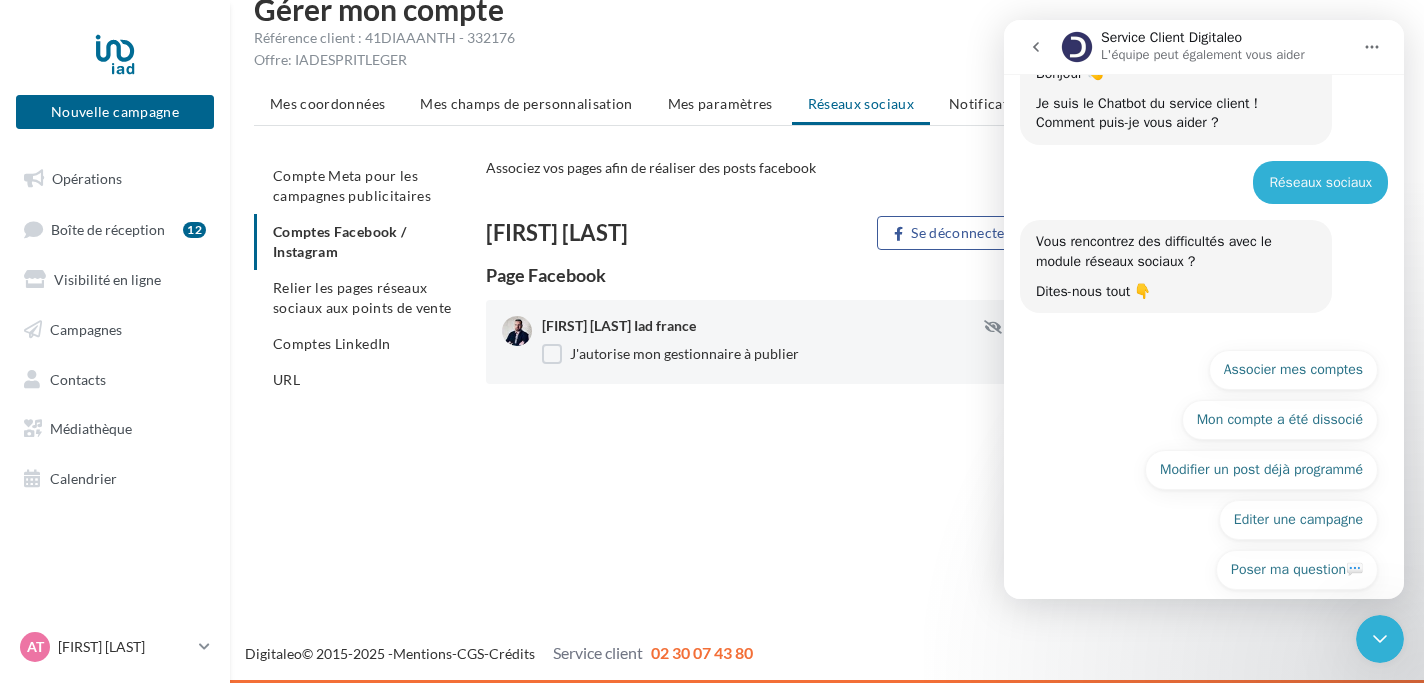 scroll, scrollTop: 70, scrollLeft: 0, axis: vertical 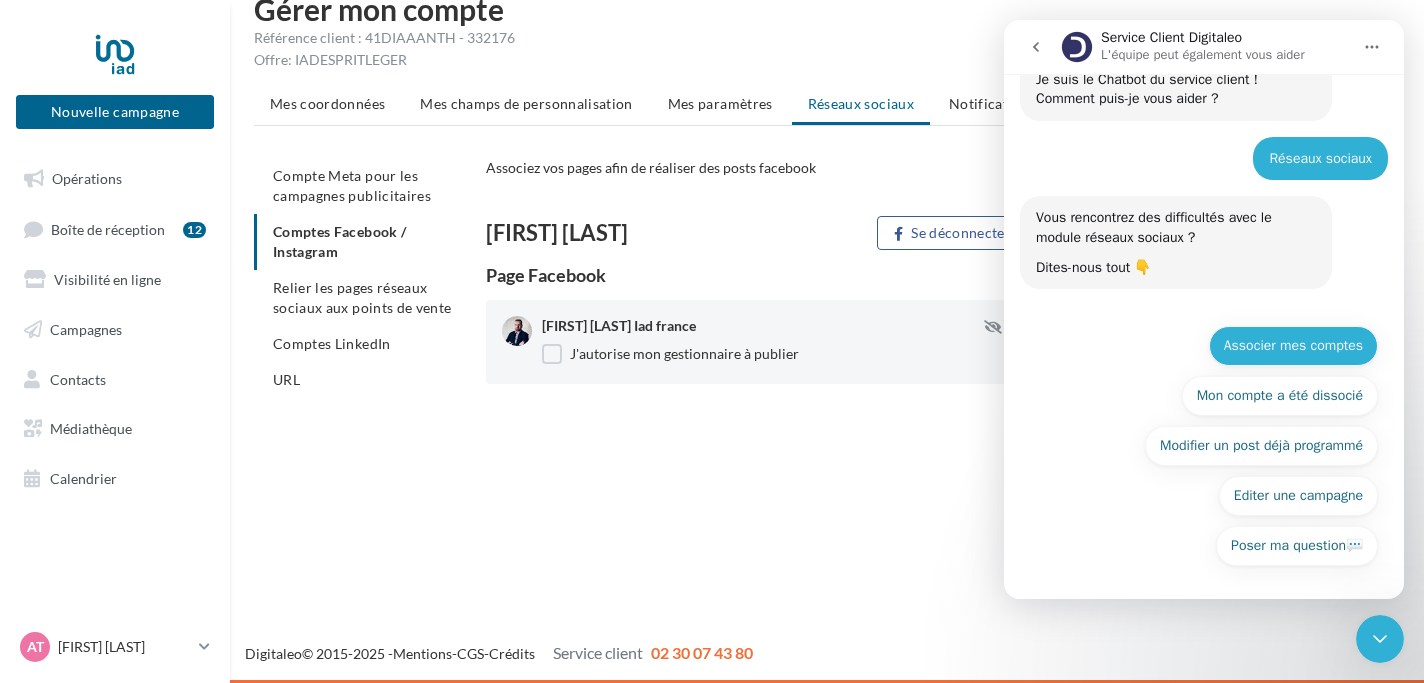 click on "Associer mes comptes" at bounding box center (1293, 346) 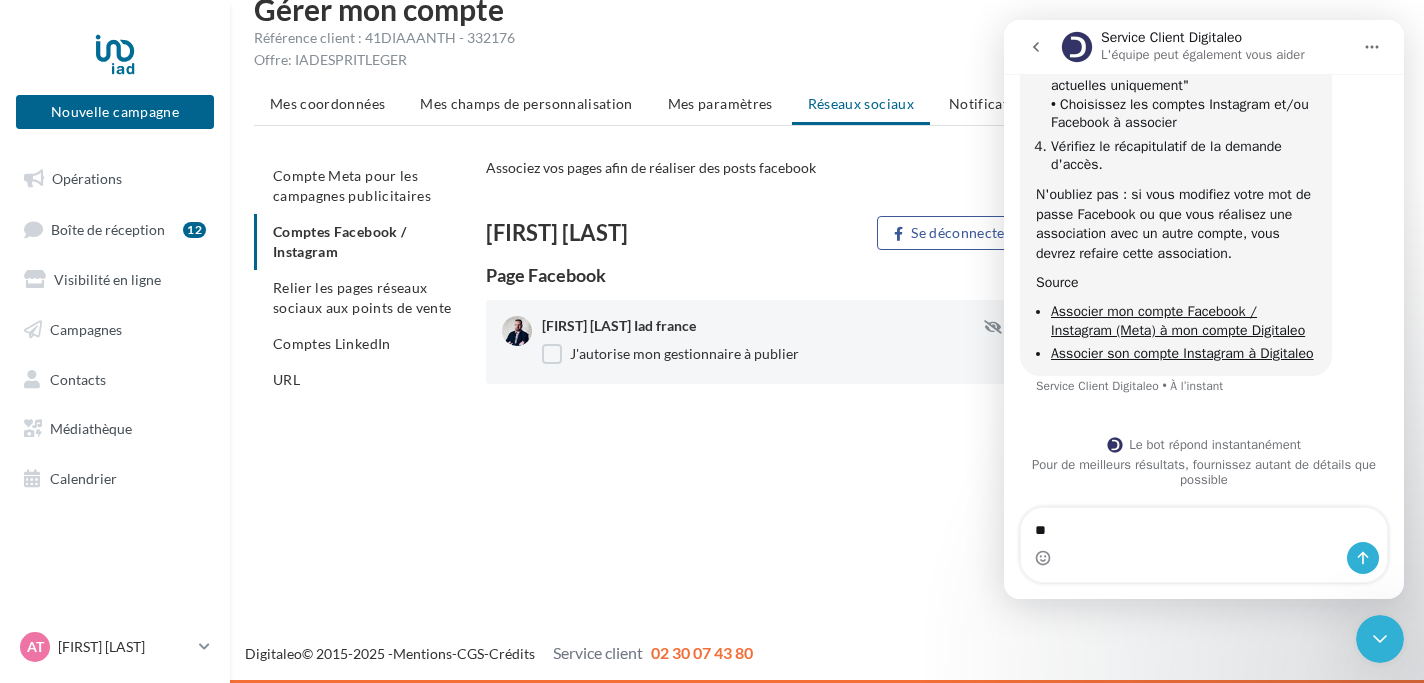 scroll, scrollTop: 632, scrollLeft: 0, axis: vertical 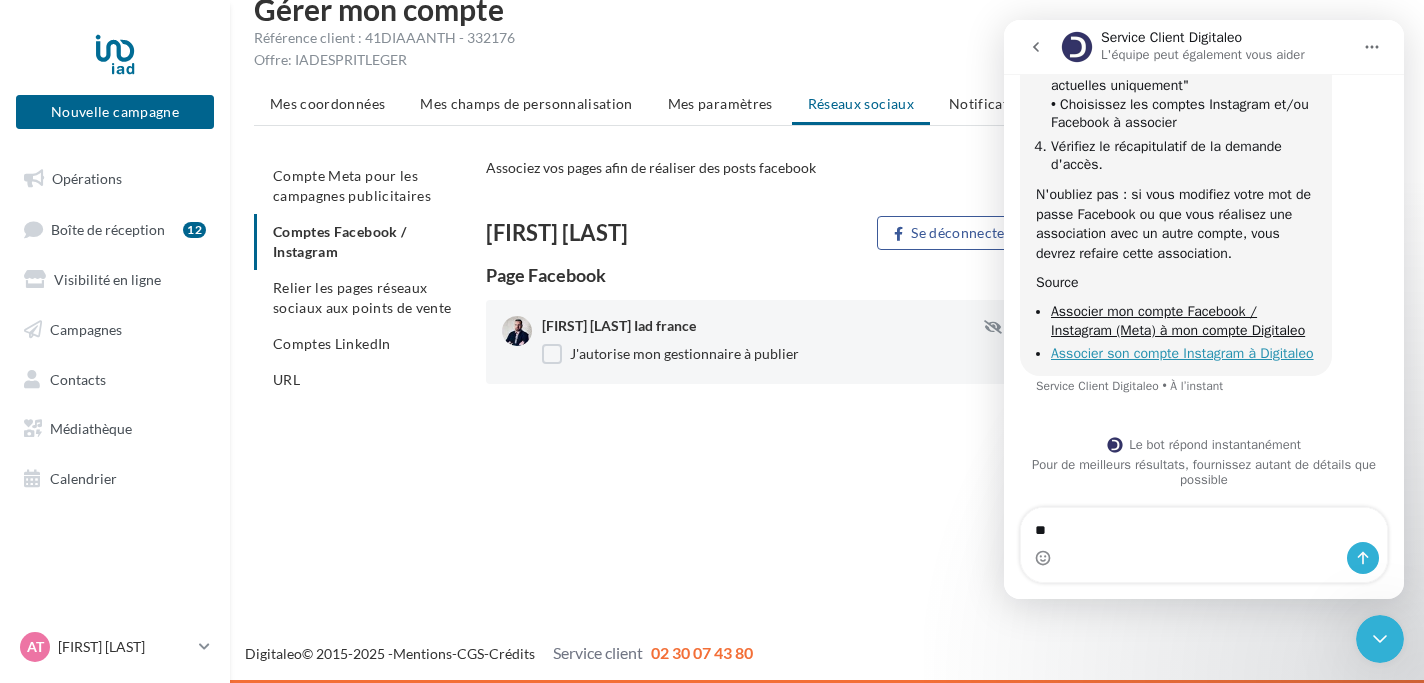 click on "Associer son compte Instagram à Digitaleo" at bounding box center (1182, 353) 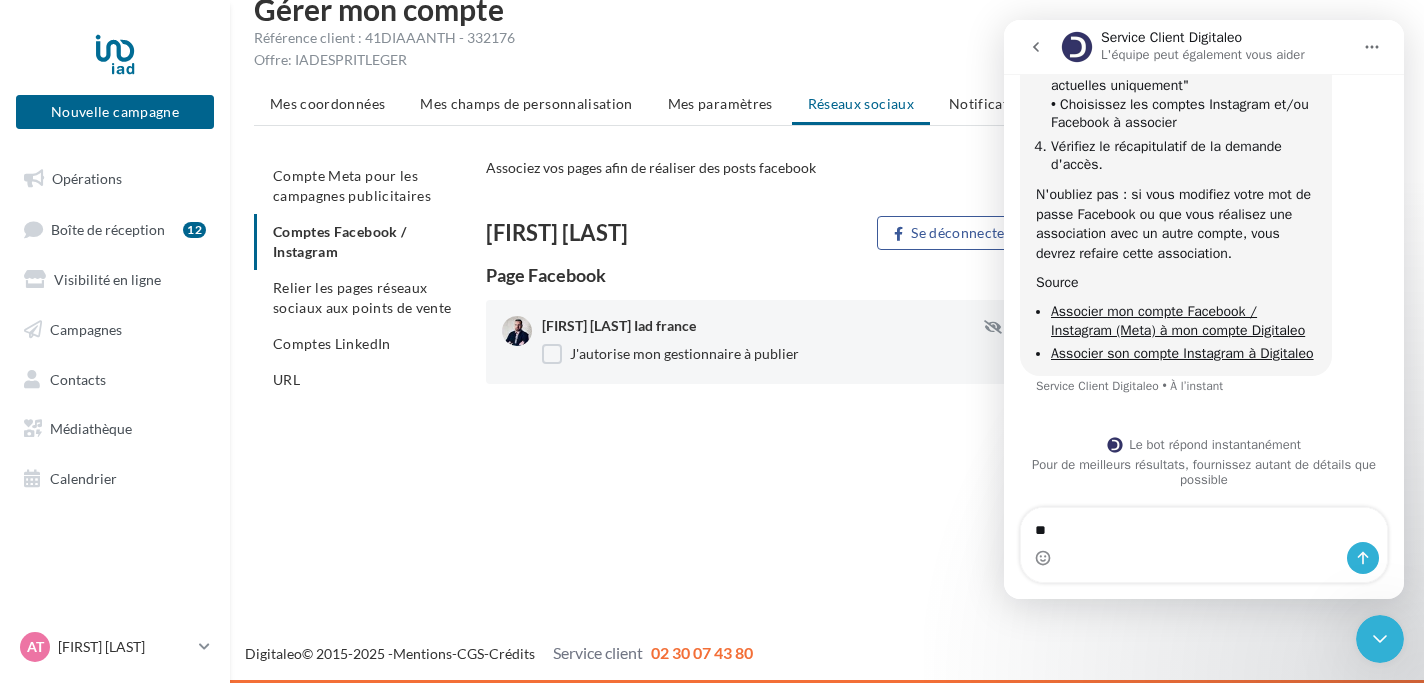 click on "Anthony Tonarelli   Se déconnecter
Page Facebook
Anthony Tonarelli Iad france             J'autorise mon gestionnaire à publier     CONFIGURER MES COMPTES POUR POSTER sur instagram et facebook   Depuis Instagram, - Assurez-vous d’avoir un compte professionnel Instagram et d’être administrateur de ce compte - Associer votre compte pro Instagram à une de vos pages Facebook Depuis cette page, - Cliquer sur Configurer, - Sélectionner votre compte Instagram - Sélectionner la page Facebook qui a été auparavant reliée à votre compte Instagram - Sélectionner vos pages Facebook sur lesquels vous souhaitez poster." at bounding box center (951, 406) 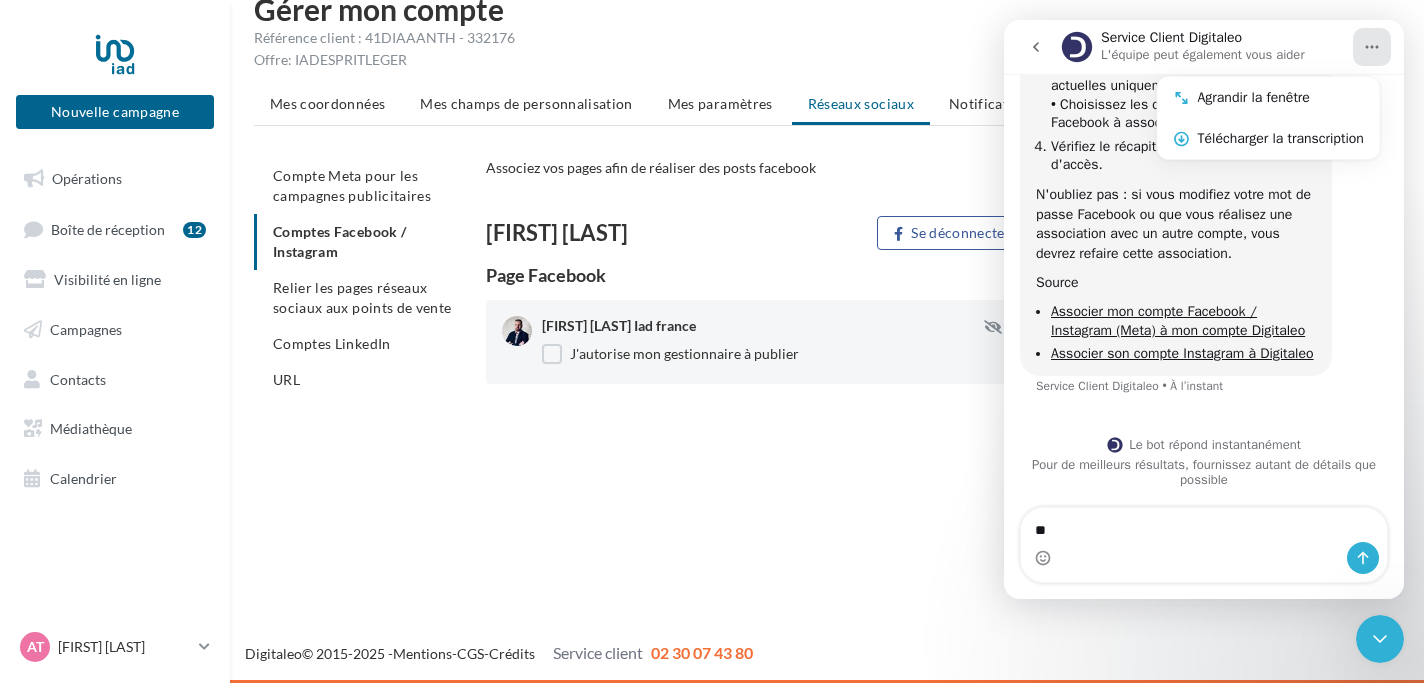 click at bounding box center [1380, 639] 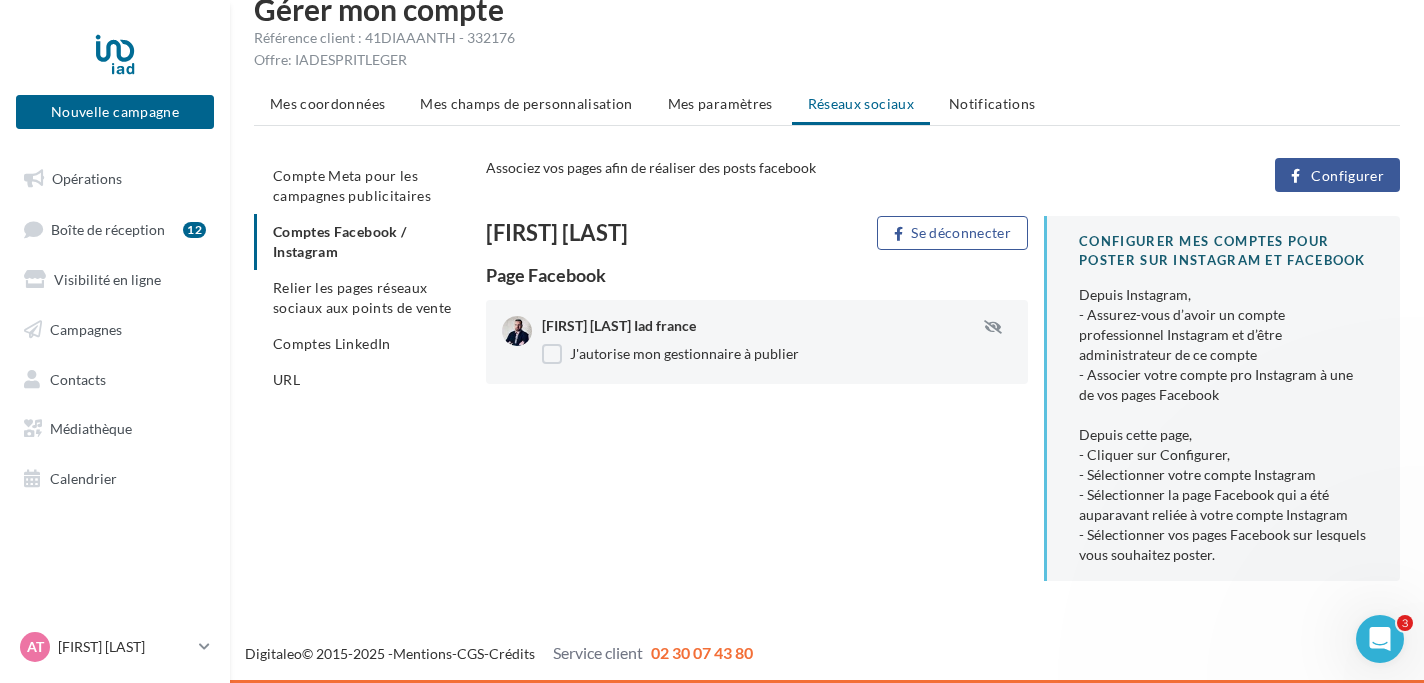 scroll, scrollTop: 0, scrollLeft: 0, axis: both 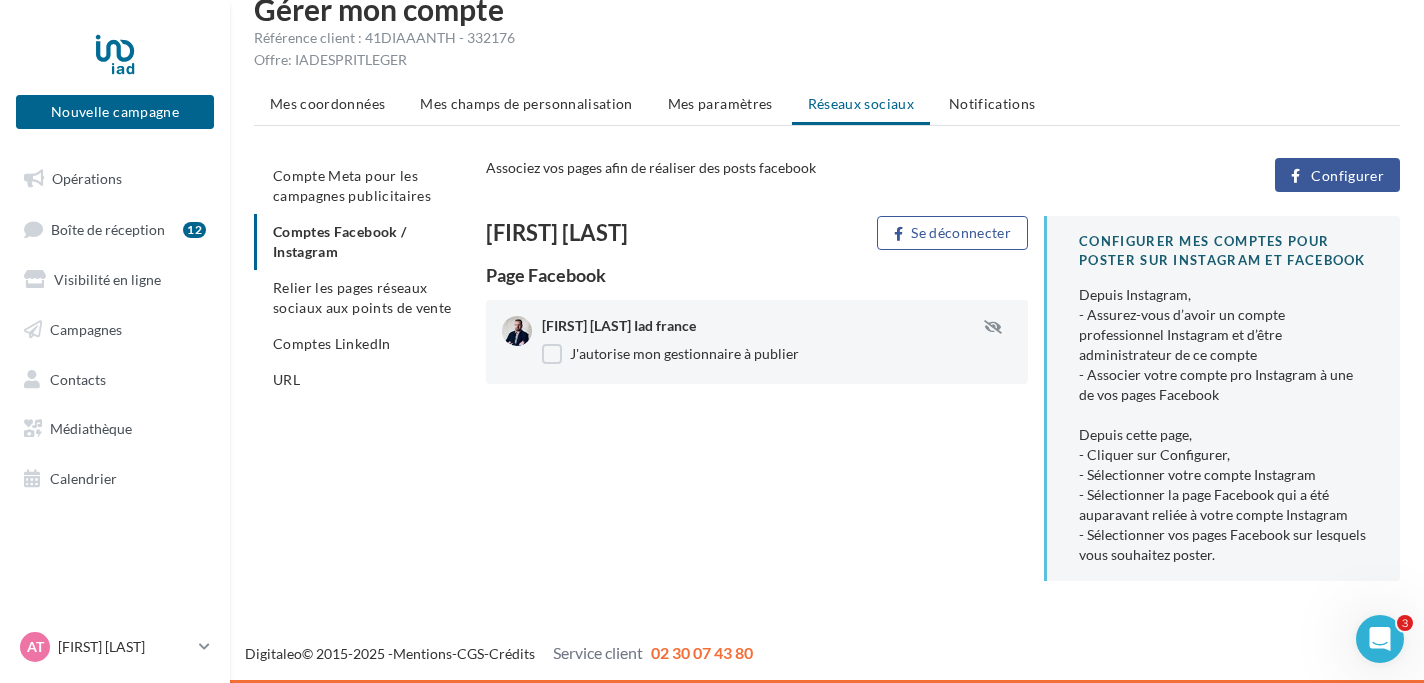 click on "Configurer" at bounding box center [1337, 175] 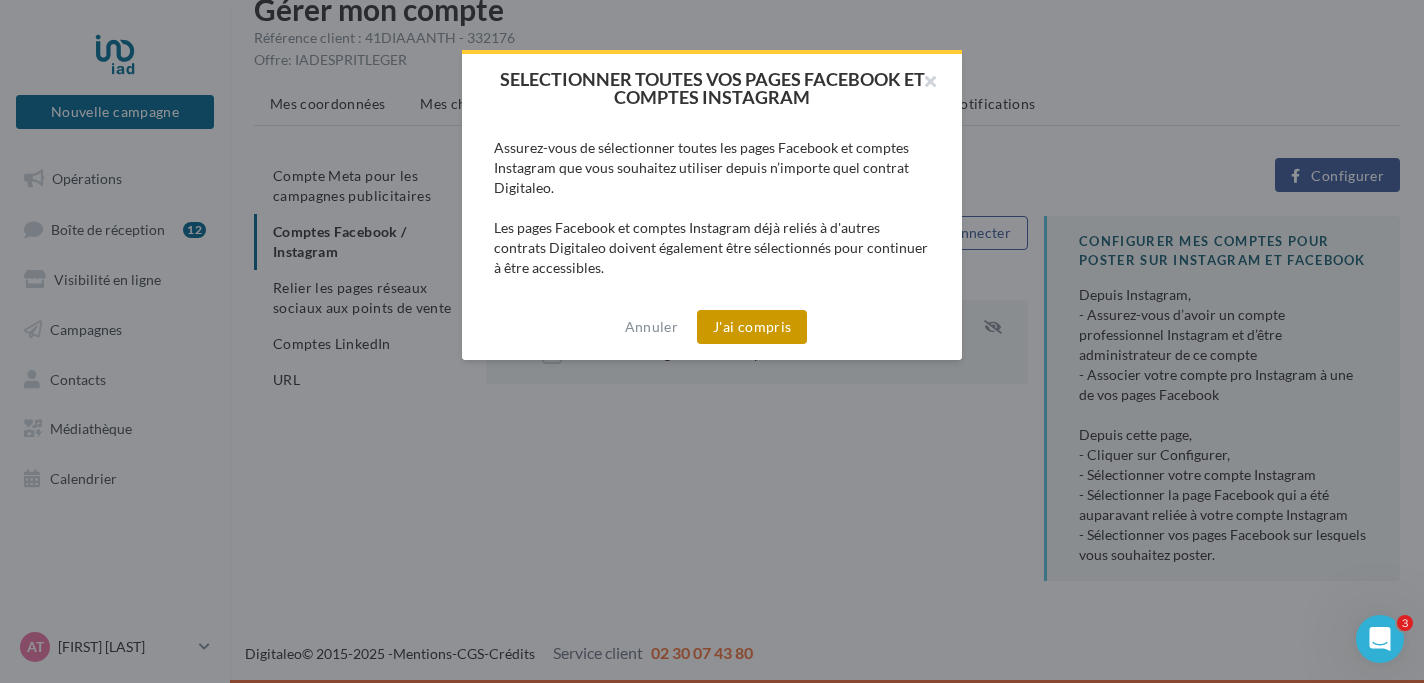 click on "J'ai compris" at bounding box center (752, 327) 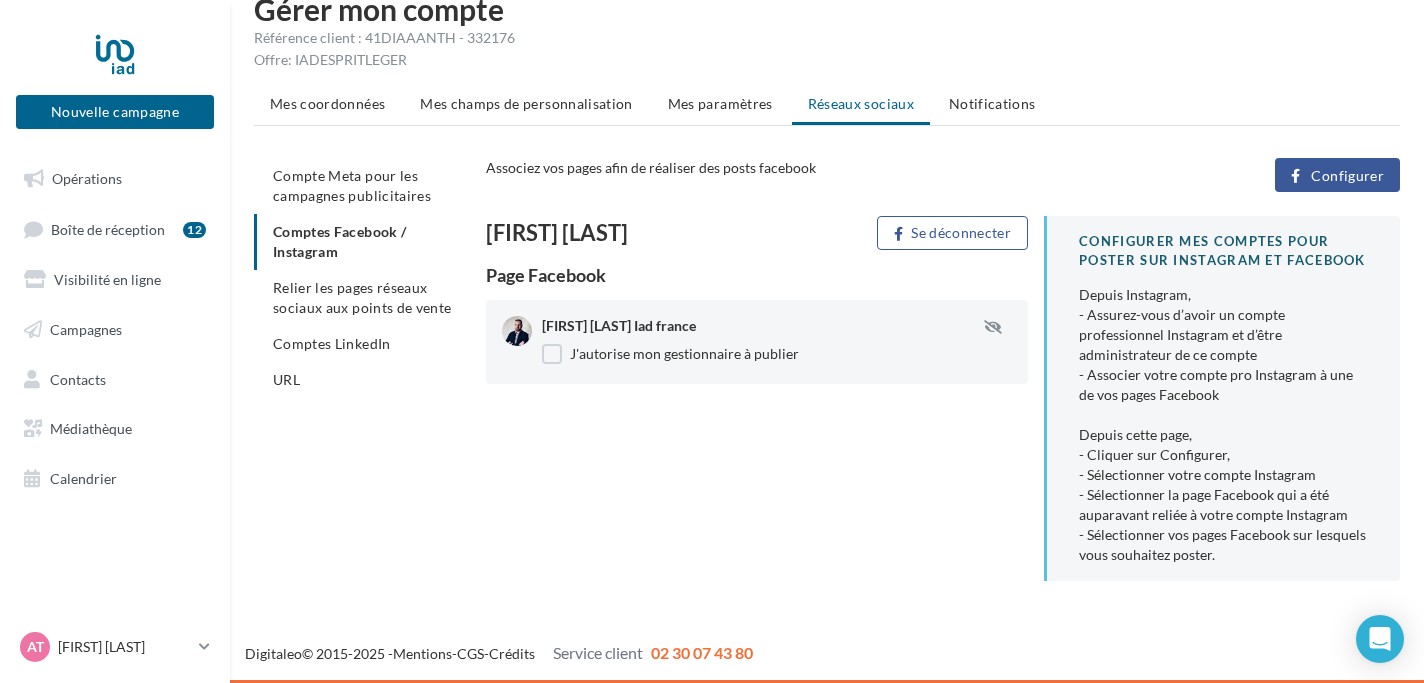 scroll, scrollTop: 11, scrollLeft: 0, axis: vertical 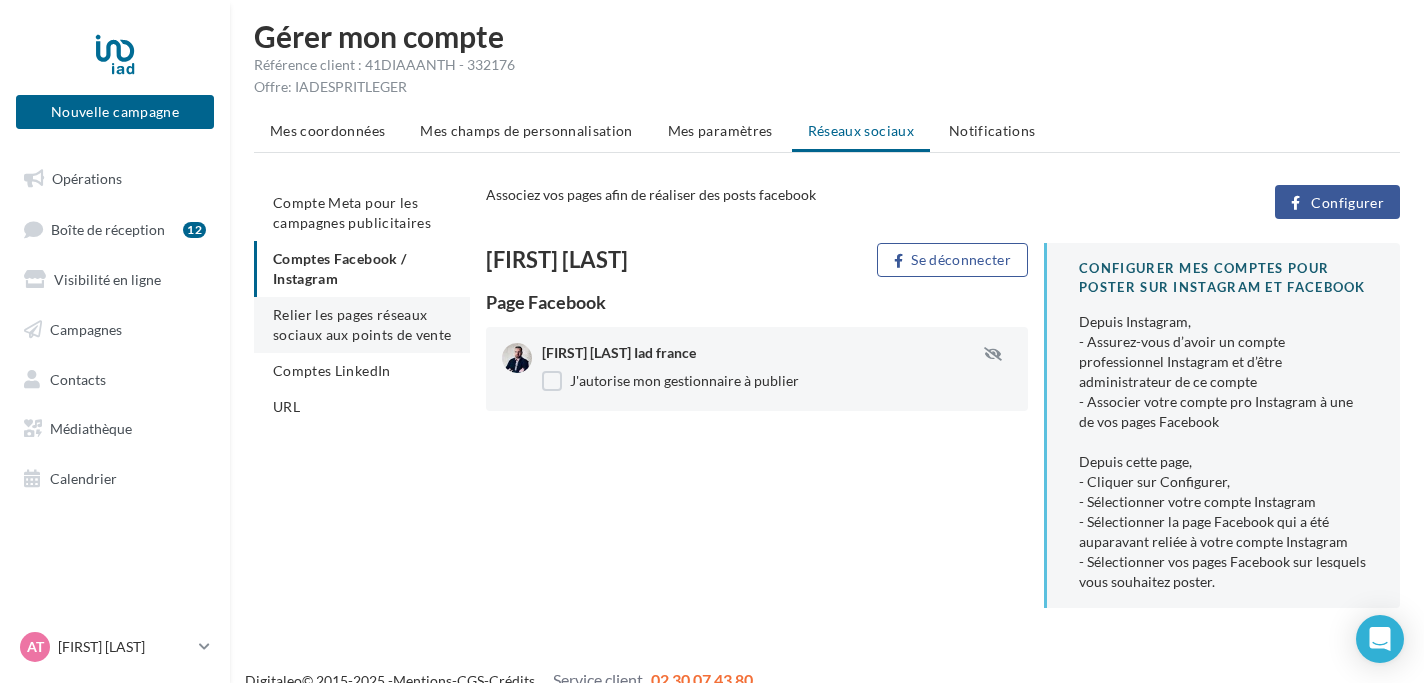 click on "Relier les pages réseaux sociaux aux points de vente" at bounding box center [362, 324] 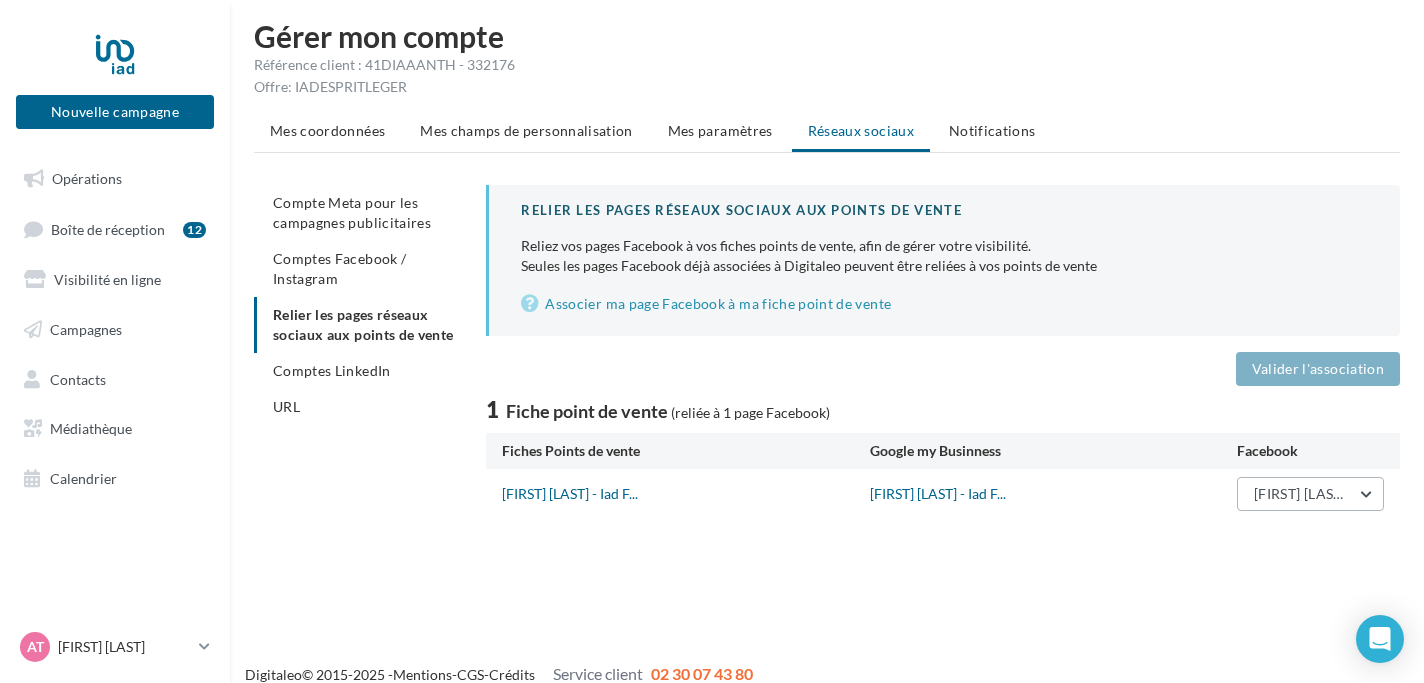 click on "[FIRST] [LAST] Iad france" at bounding box center [1310, 494] 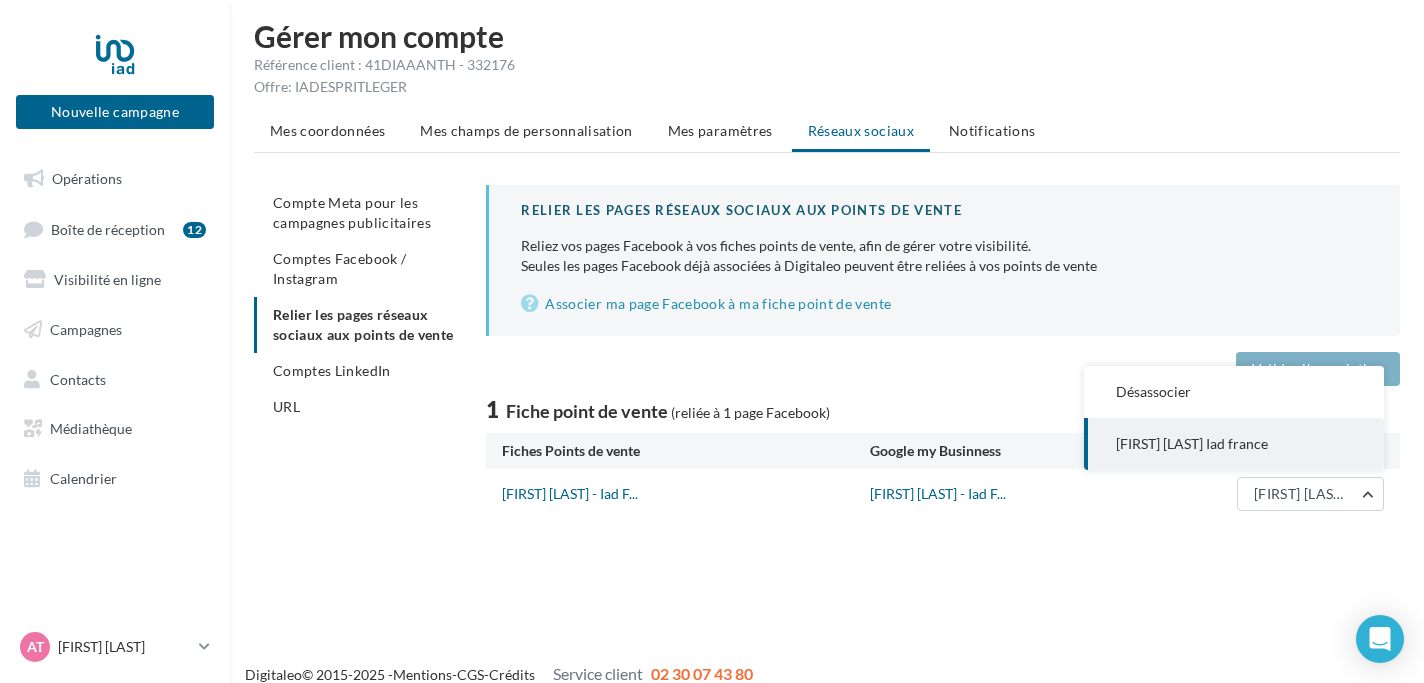 click on "[FIRST] [LAST] - Iad F...       [FIRST] [LAST] - Iad F...     [FIRST] [LAST] Iad france         Désassocier     [FIRST] [LAST] Iad france" at bounding box center [943, 494] 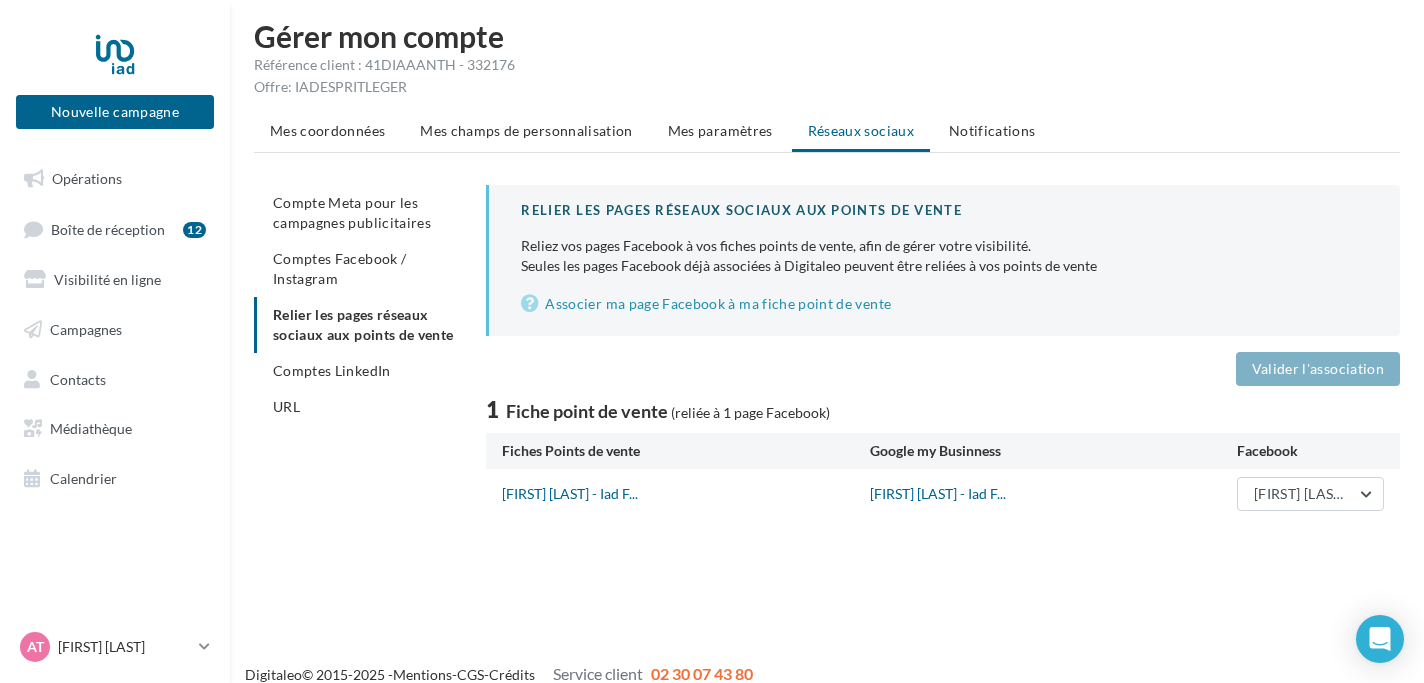 scroll, scrollTop: 0, scrollLeft: 0, axis: both 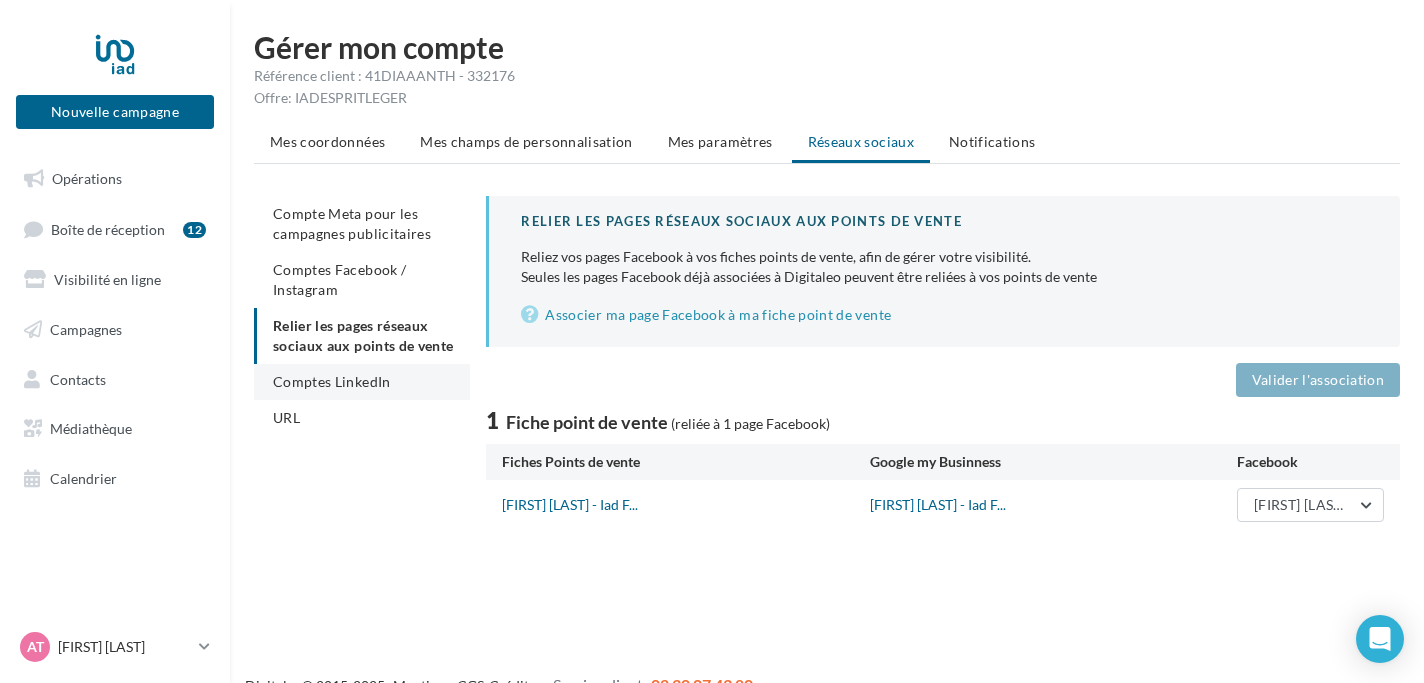 click on "Comptes LinkedIn" at bounding box center [332, 381] 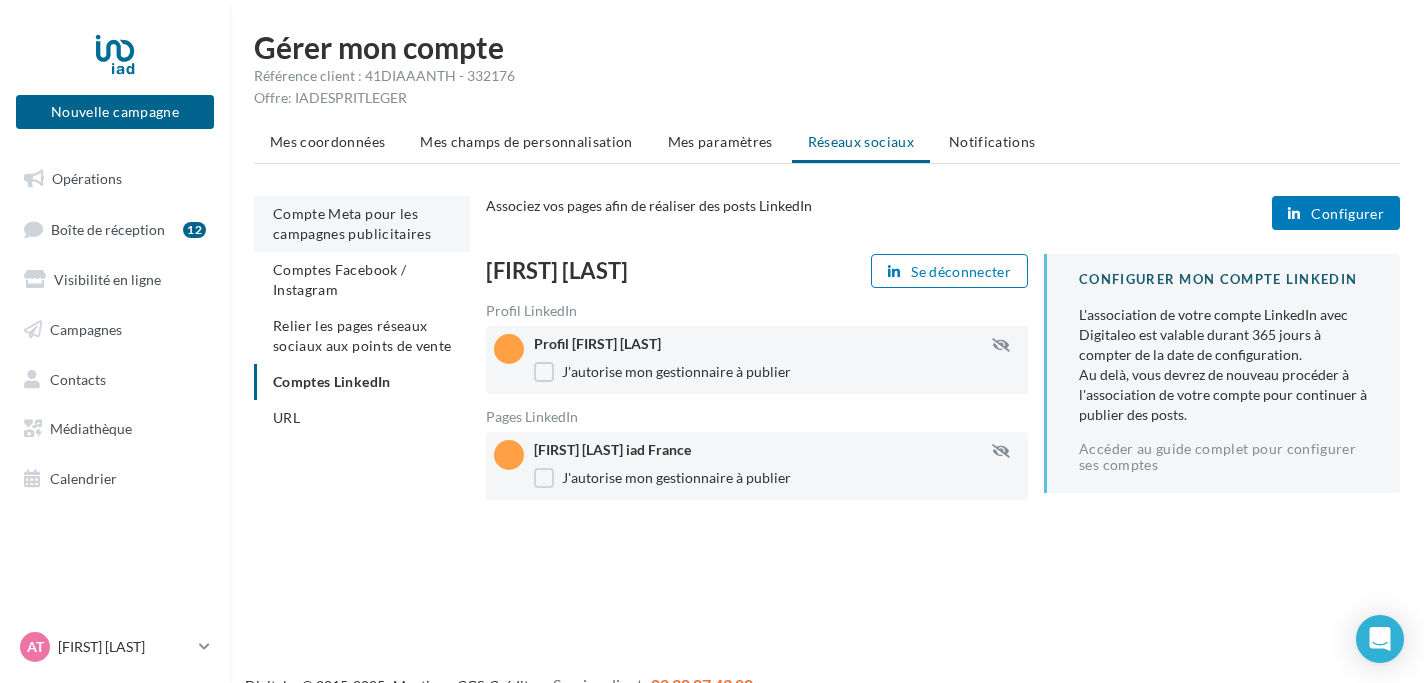 click on "Compte Meta pour les campagnes publicitaires" at bounding box center [352, 223] 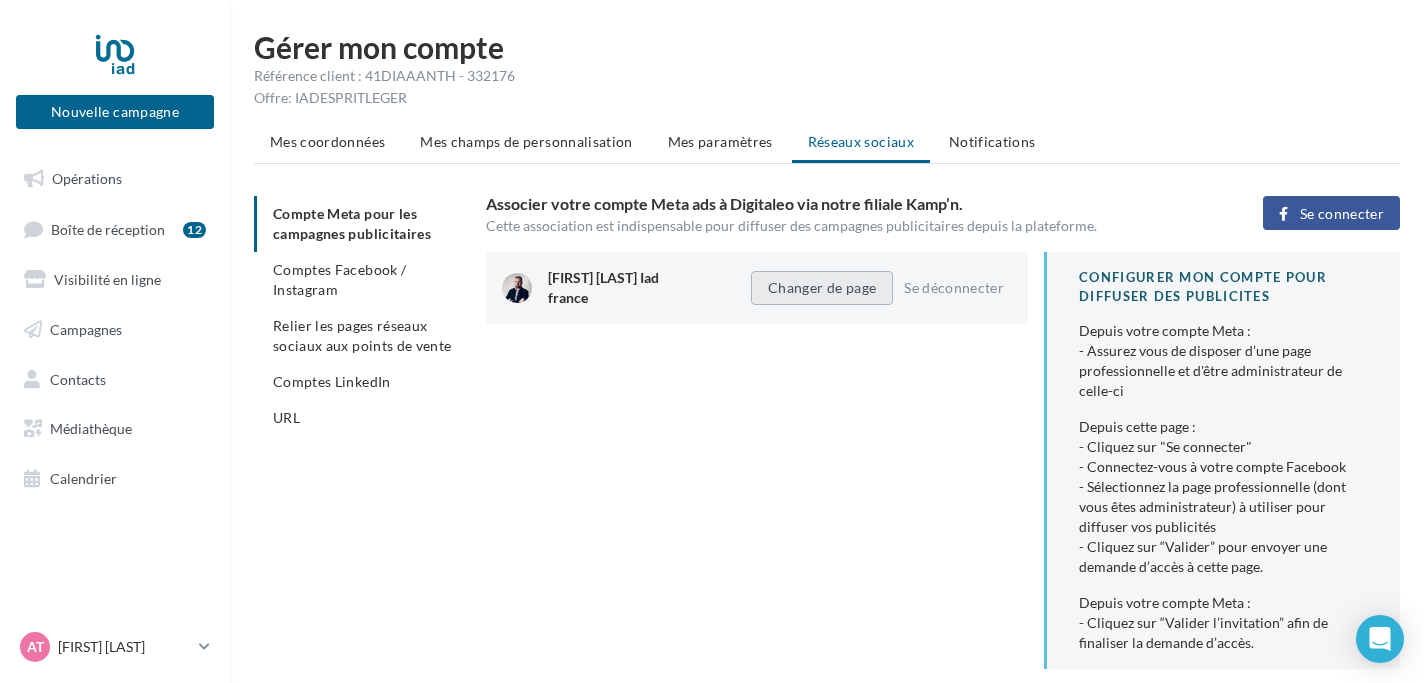 click on "Changer de page" at bounding box center [822, 288] 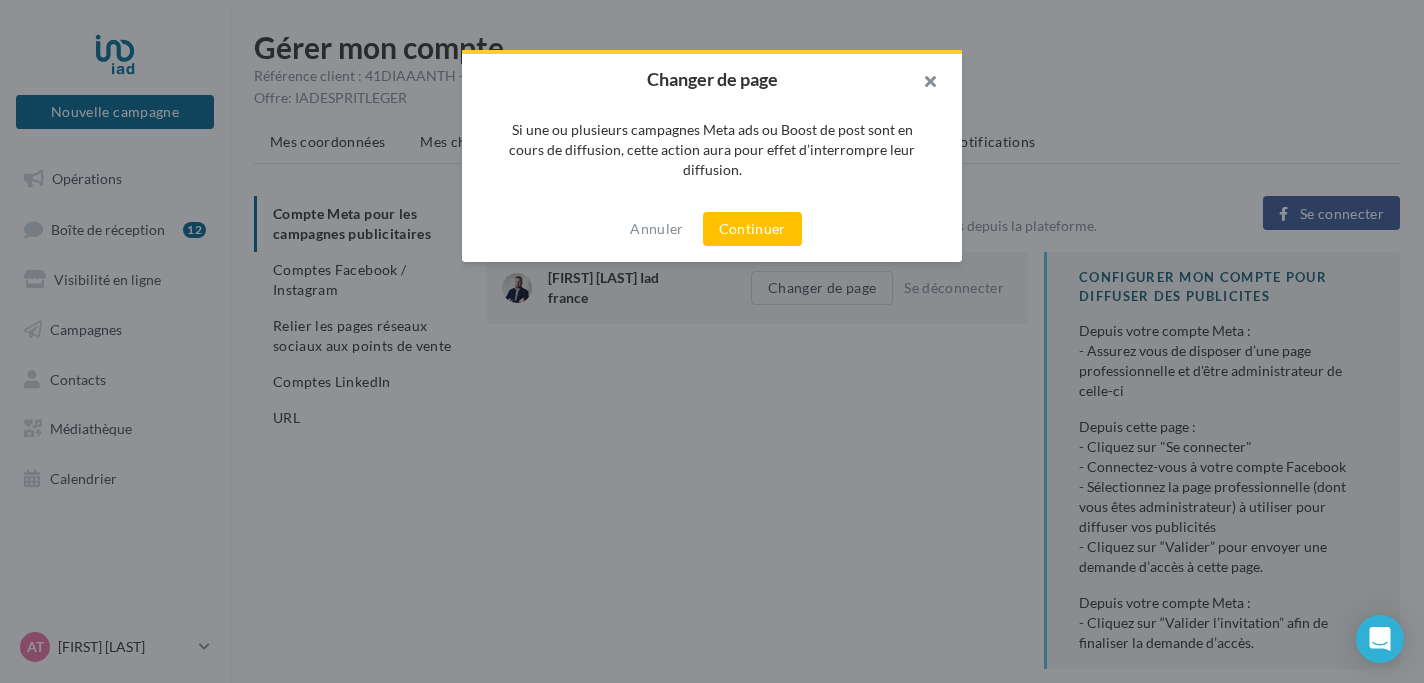 click at bounding box center (922, 84) 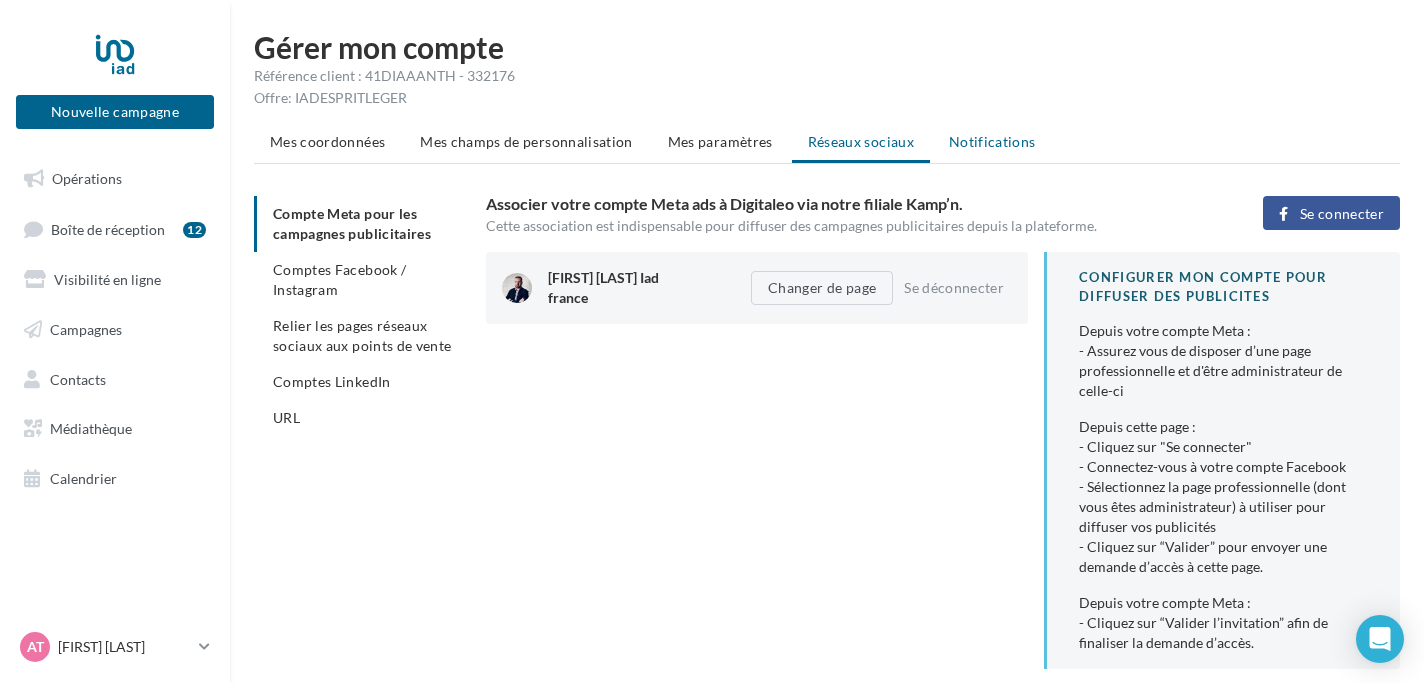 click on "Notifications" at bounding box center [992, 141] 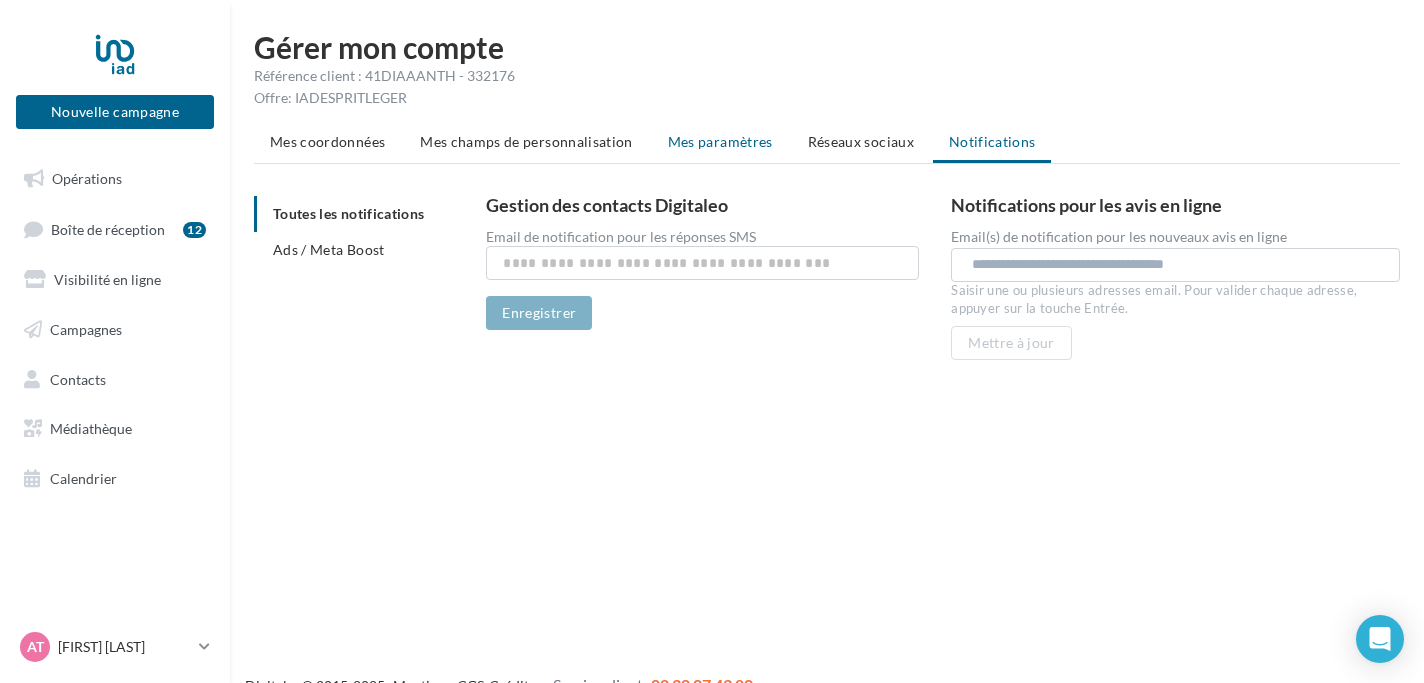 click on "Mes paramètres" at bounding box center (720, 141) 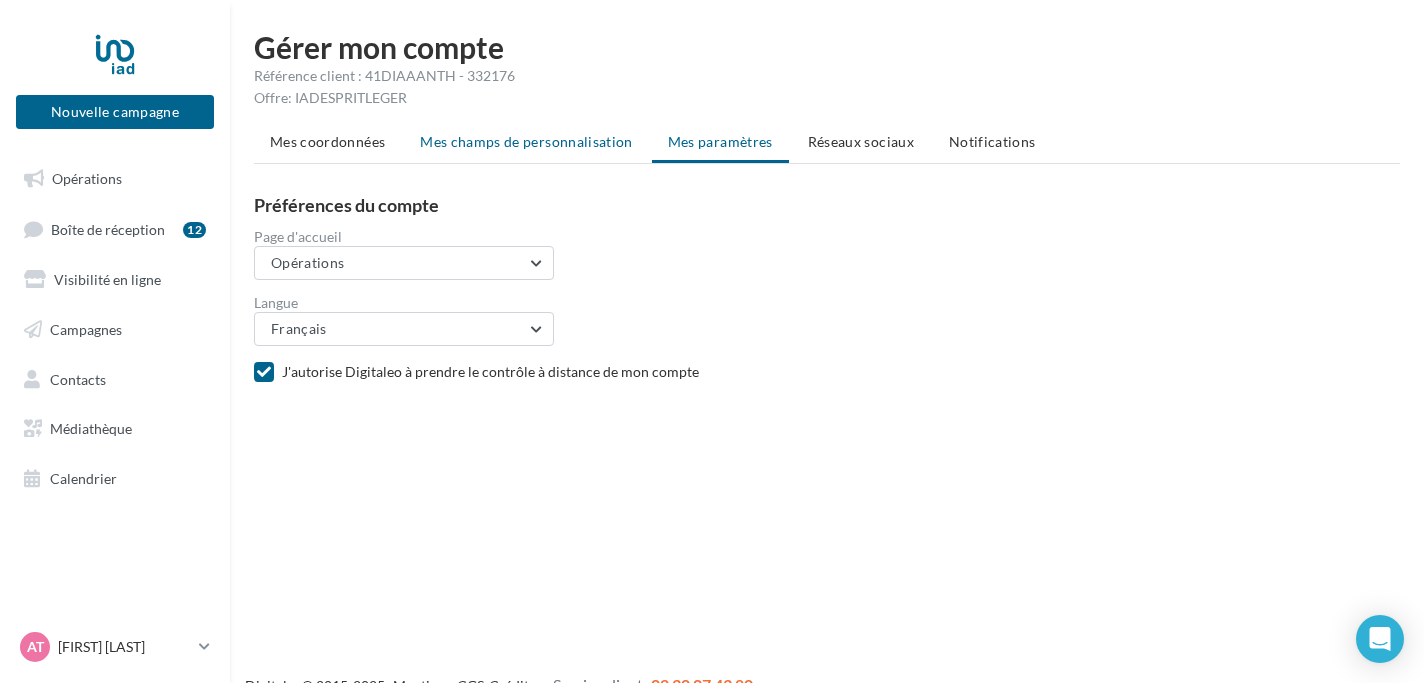 click on "Mes champs de personnalisation" at bounding box center (526, 141) 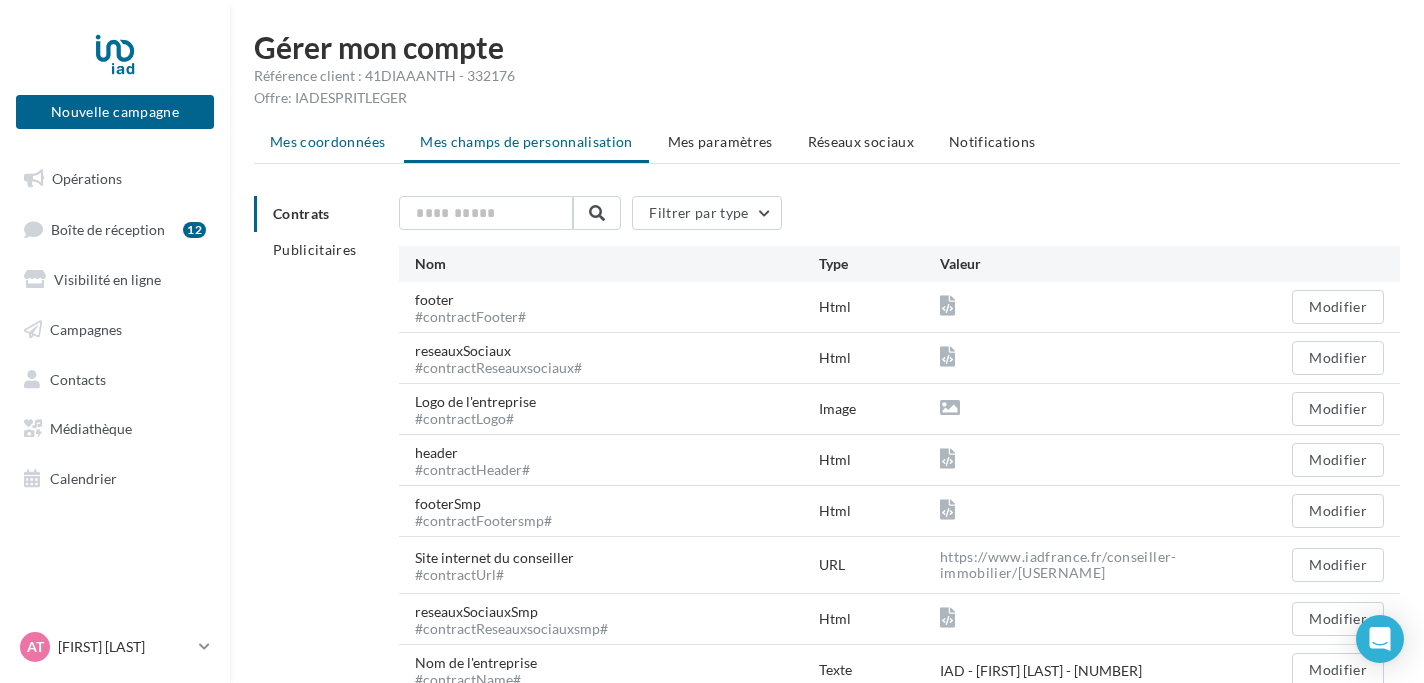 click on "Mes coordonnées" at bounding box center (327, 142) 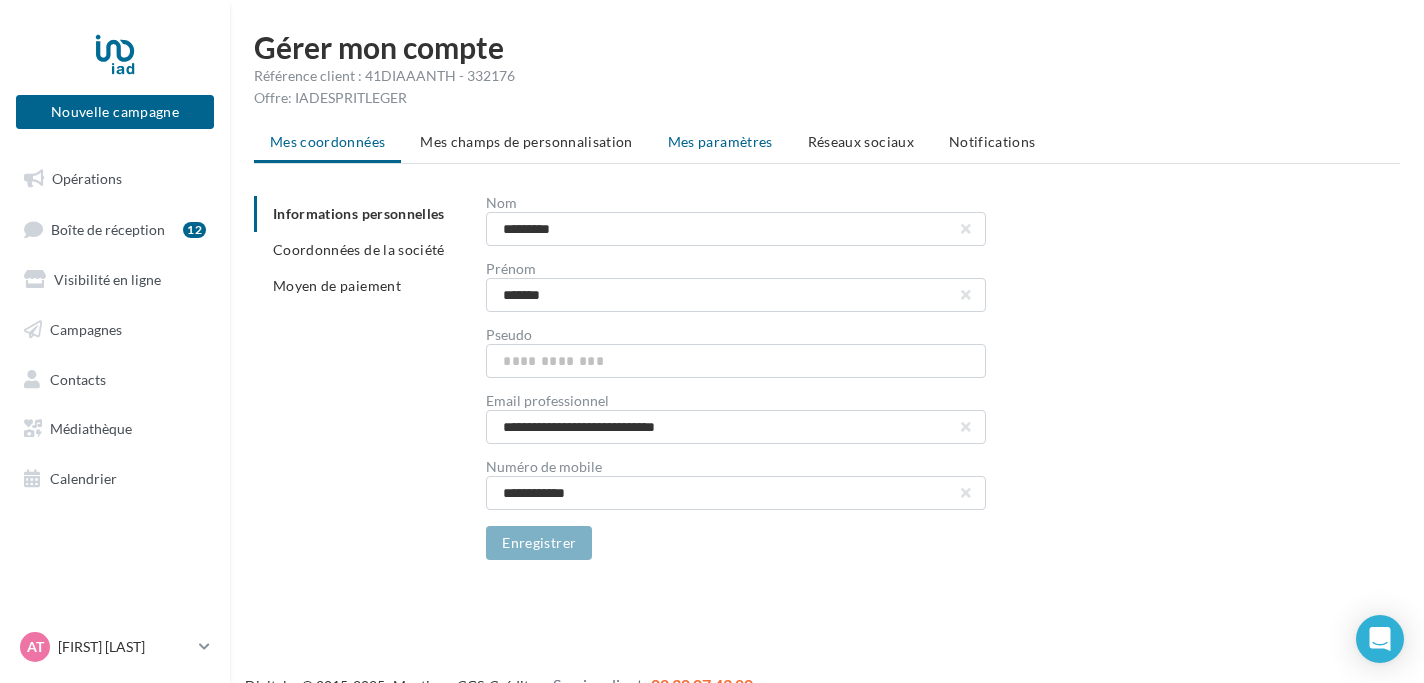 click on "Mes paramètres" at bounding box center (720, 142) 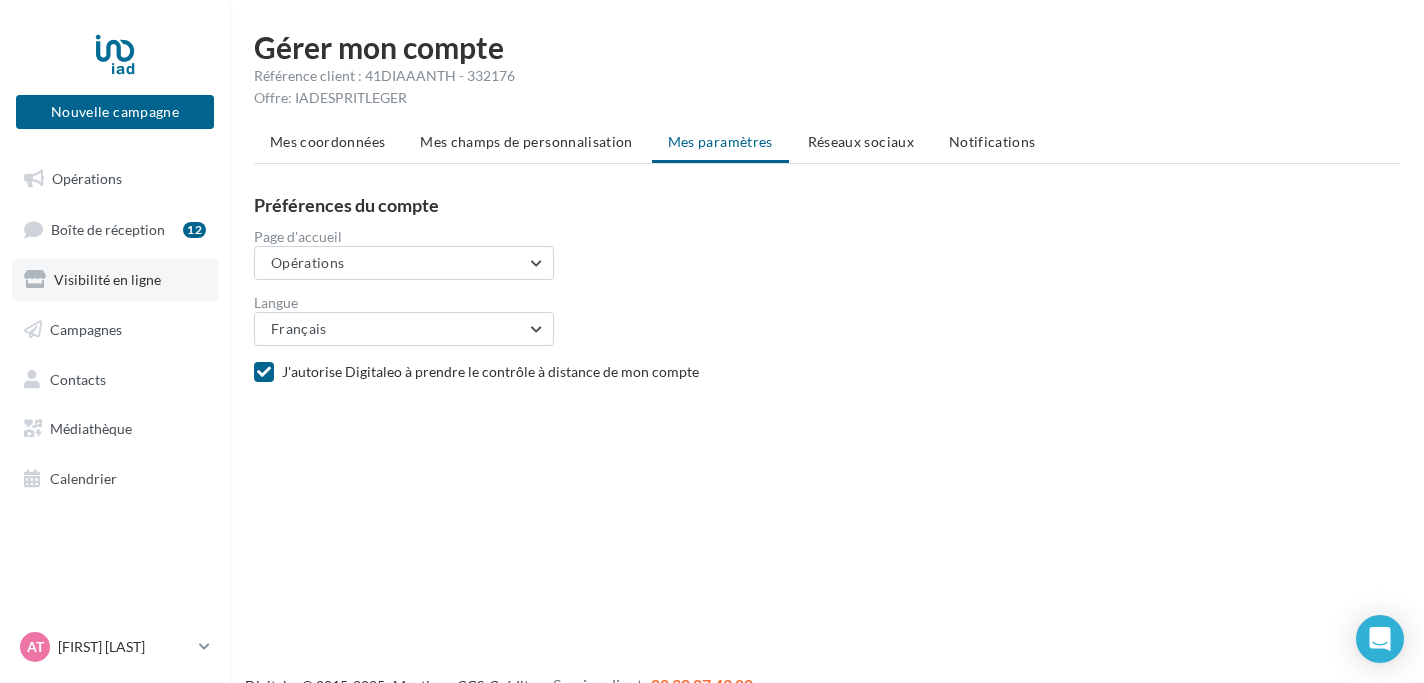 click on "Visibilité en ligne" at bounding box center [107, 279] 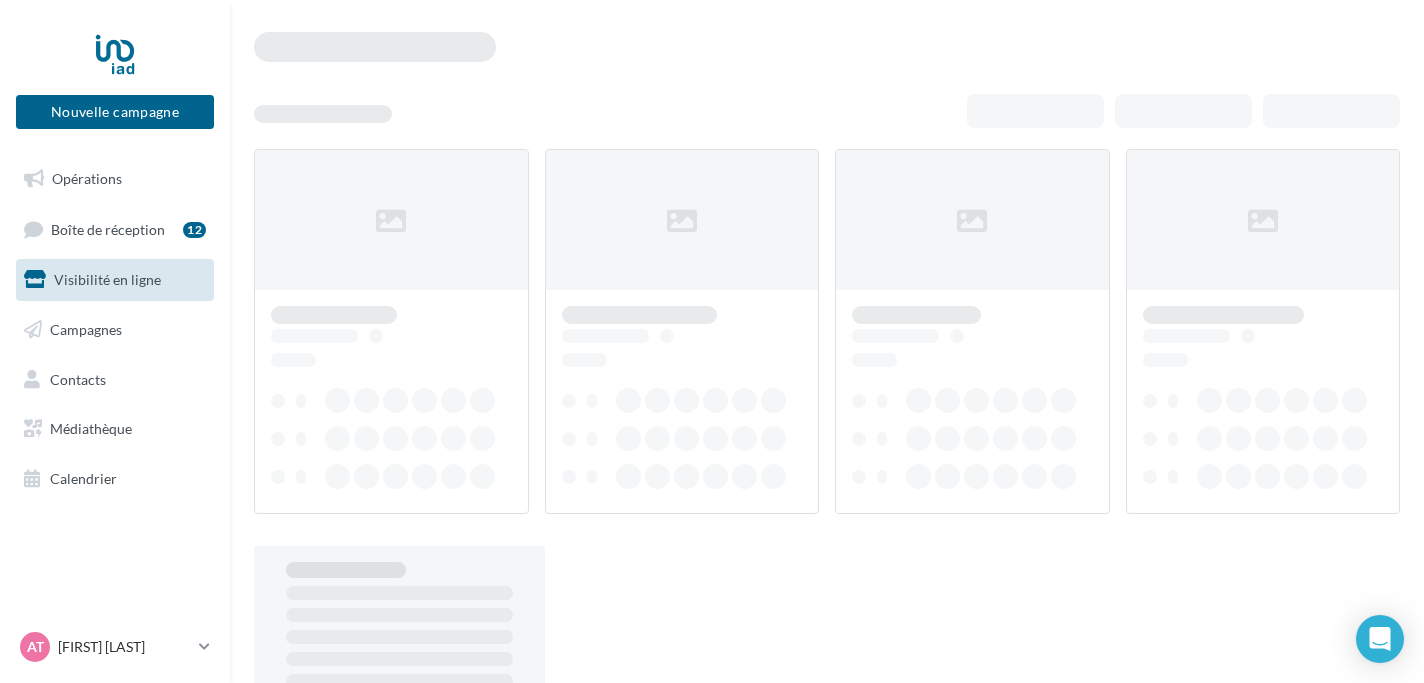 scroll, scrollTop: 0, scrollLeft: 0, axis: both 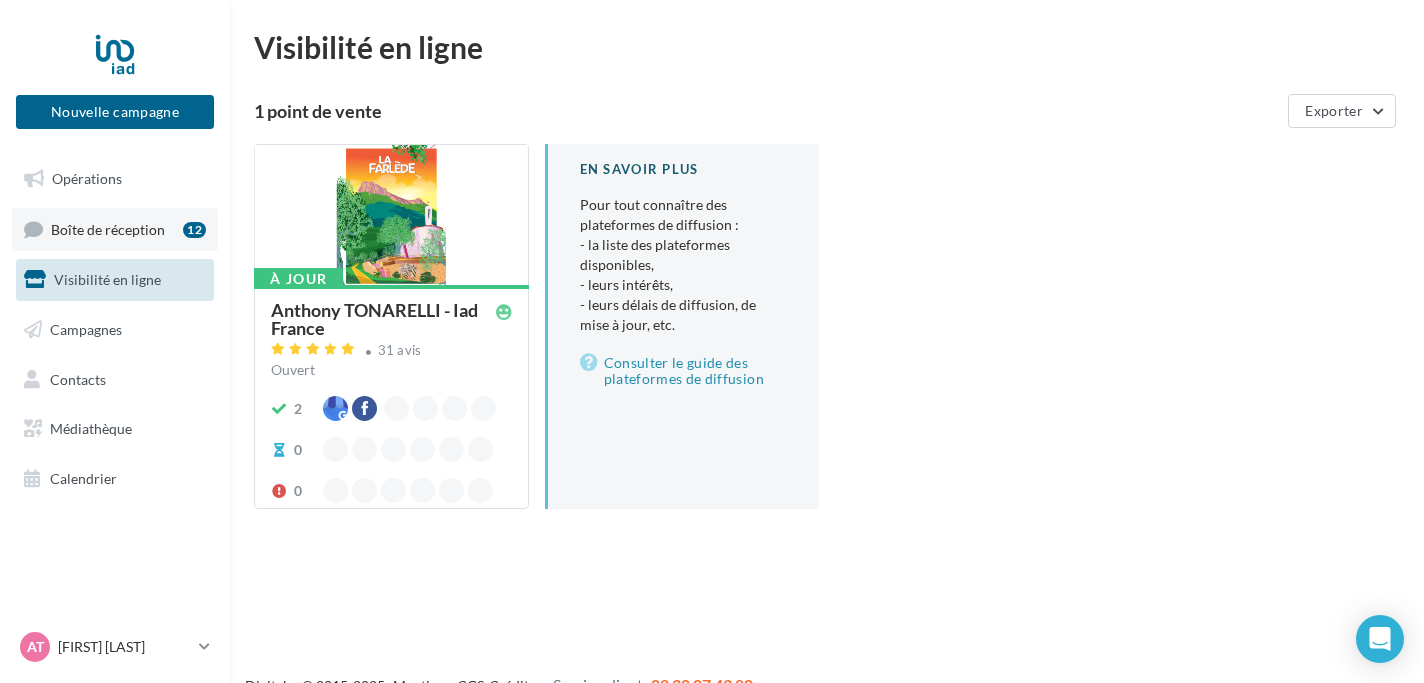 click on "Boîte de réception" at bounding box center [108, 228] 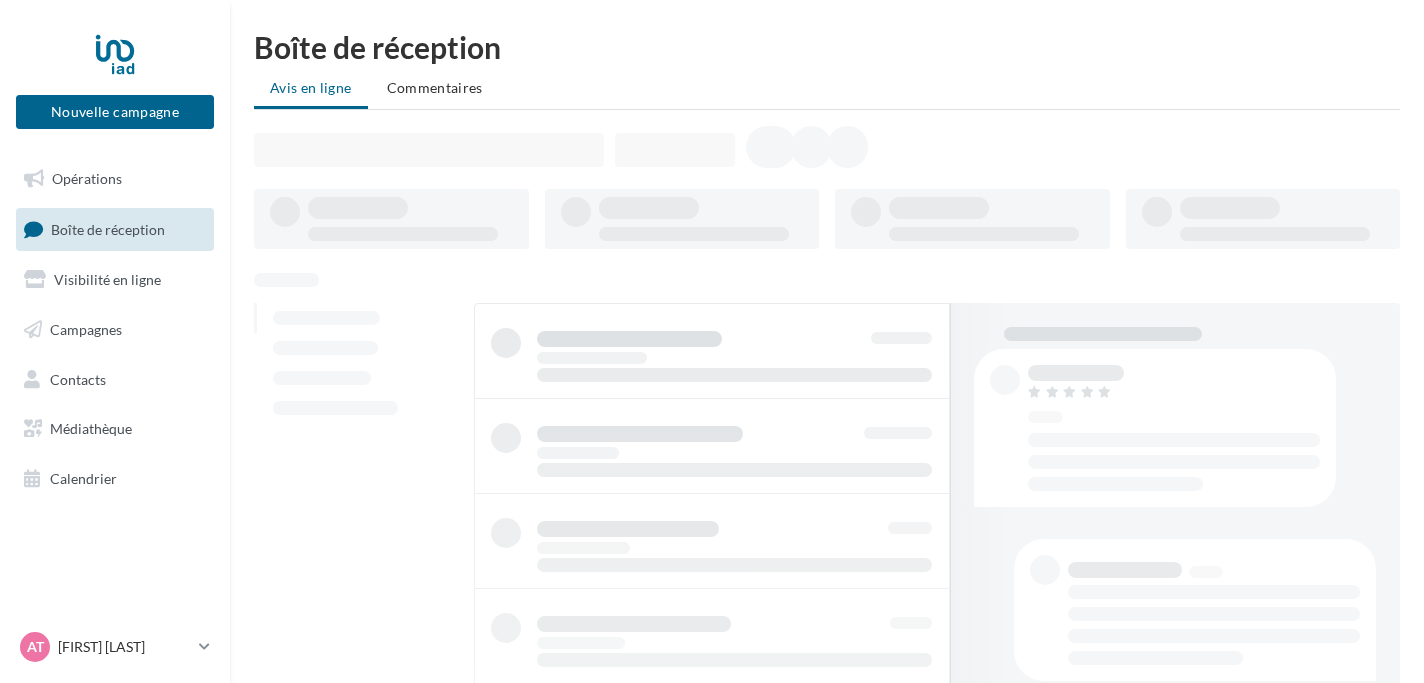 scroll, scrollTop: 0, scrollLeft: 0, axis: both 